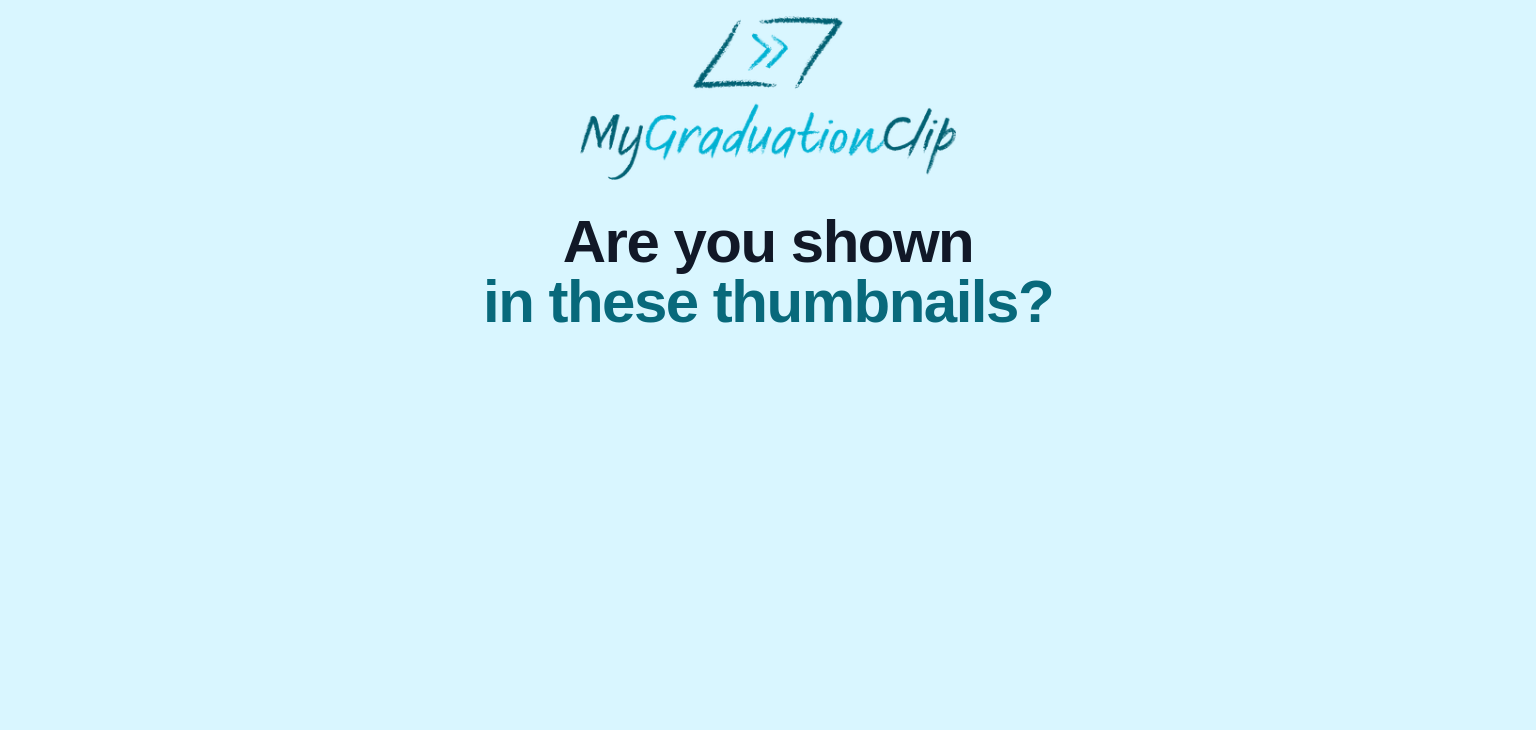 scroll, scrollTop: 0, scrollLeft: 0, axis: both 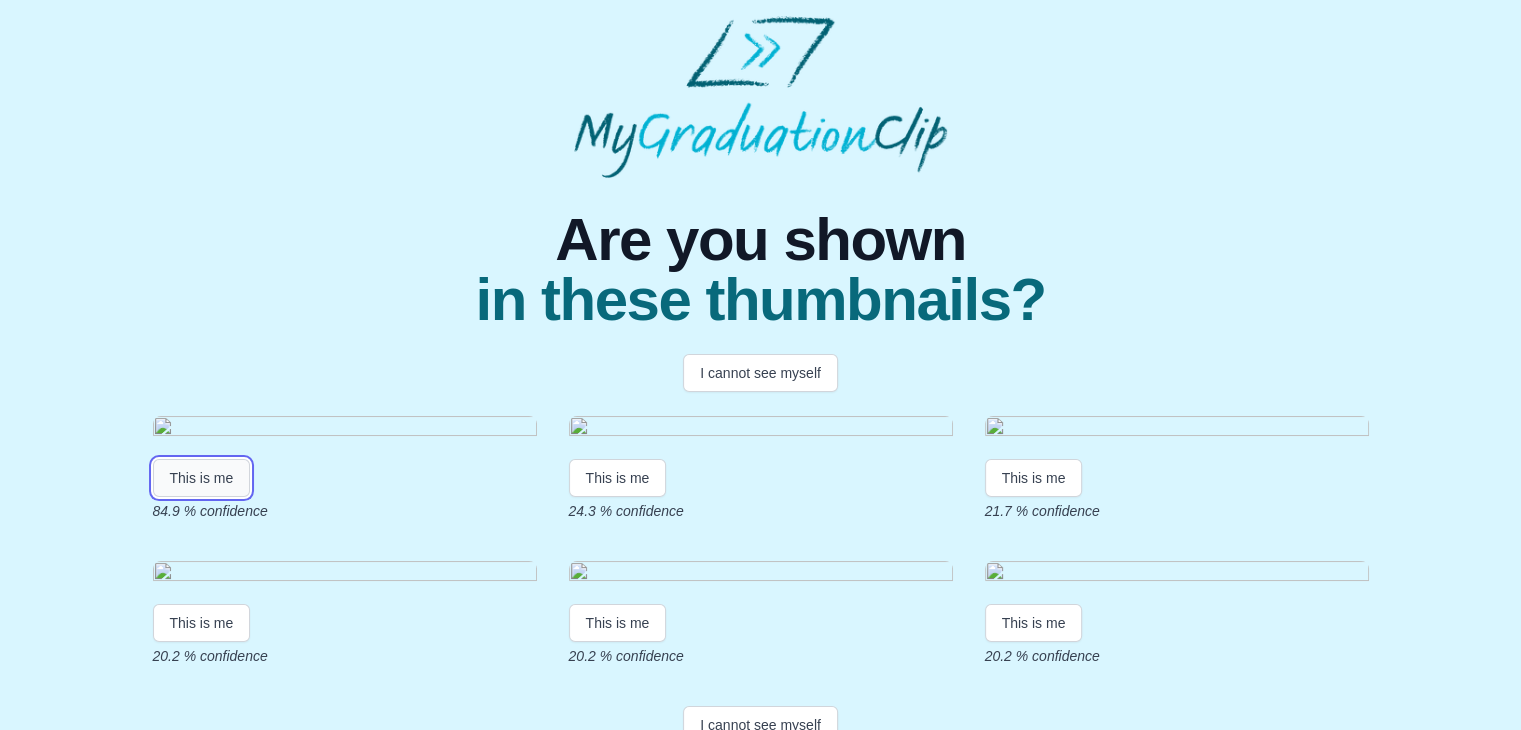 click on "This is me" at bounding box center (202, 478) 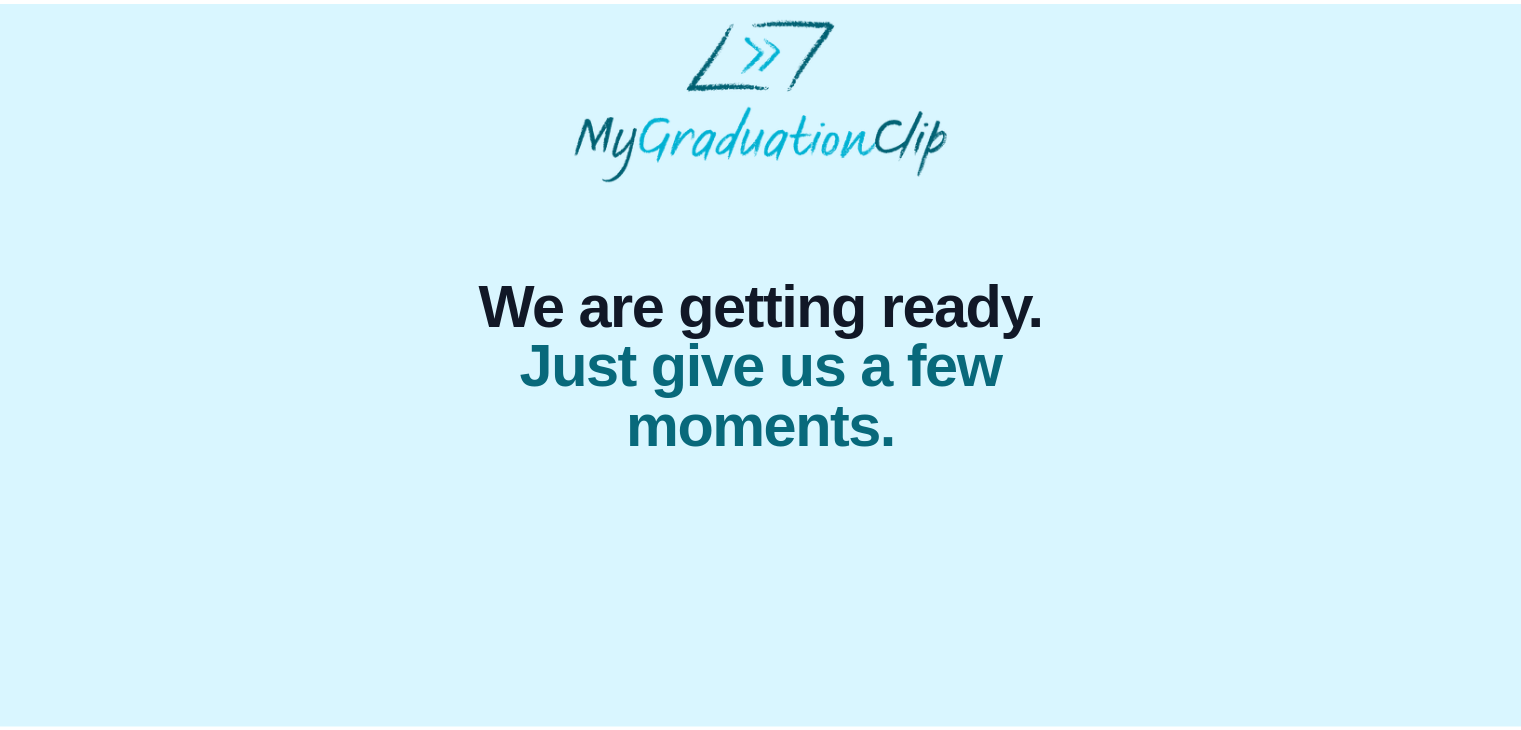 scroll, scrollTop: 0, scrollLeft: 0, axis: both 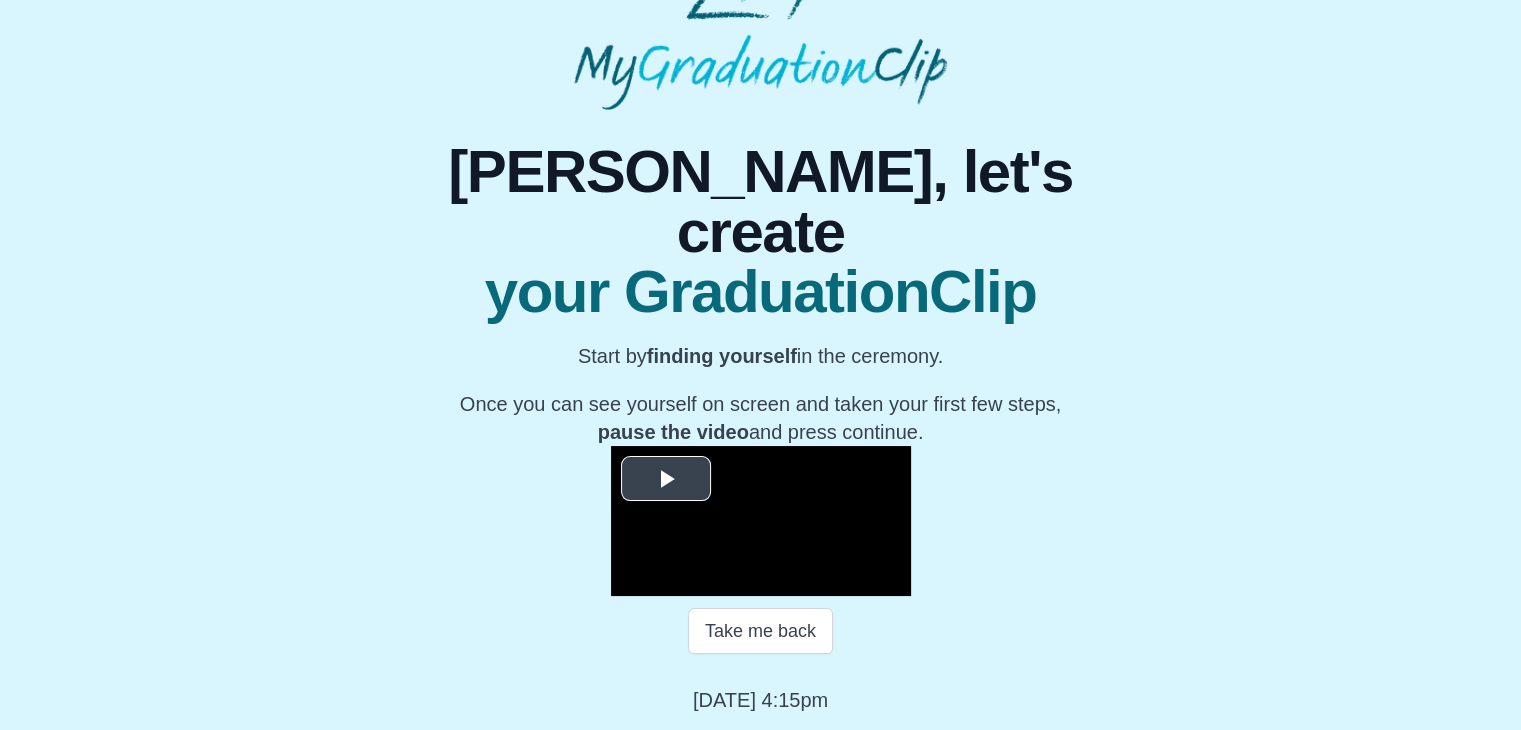 click at bounding box center [666, 478] 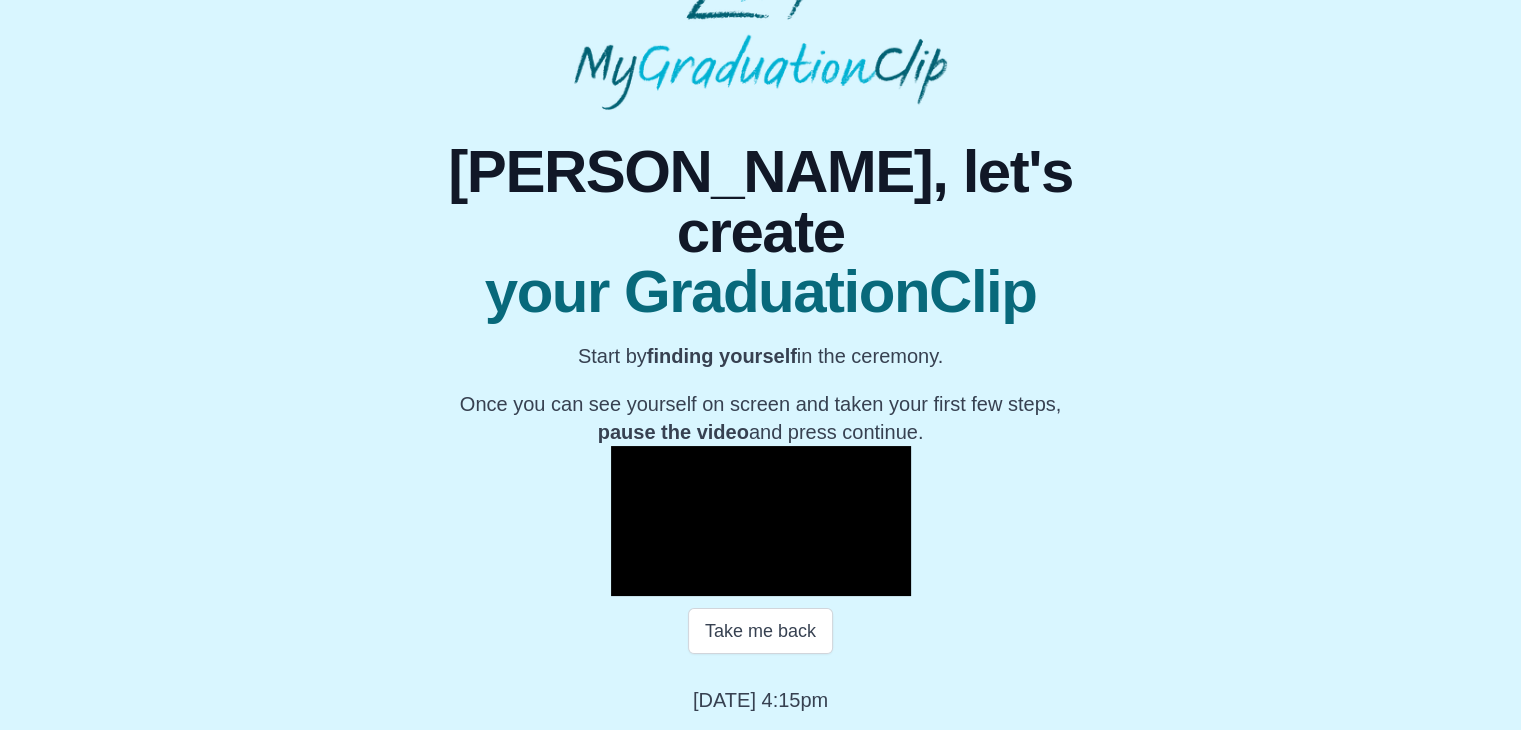 scroll, scrollTop: 286, scrollLeft: 0, axis: vertical 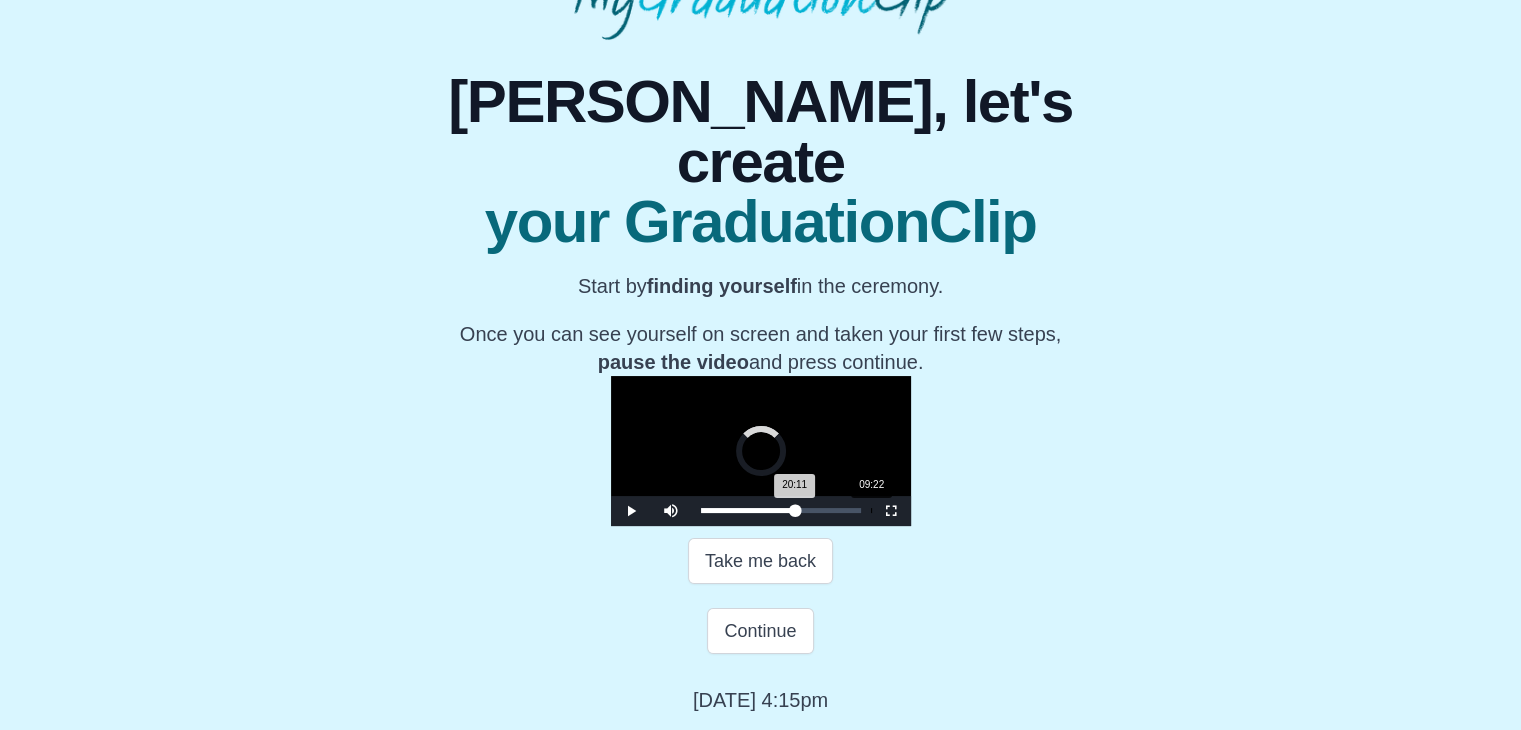 drag, startPoint x: 836, startPoint y: 581, endPoint x: 636, endPoint y: 573, distance: 200.15994 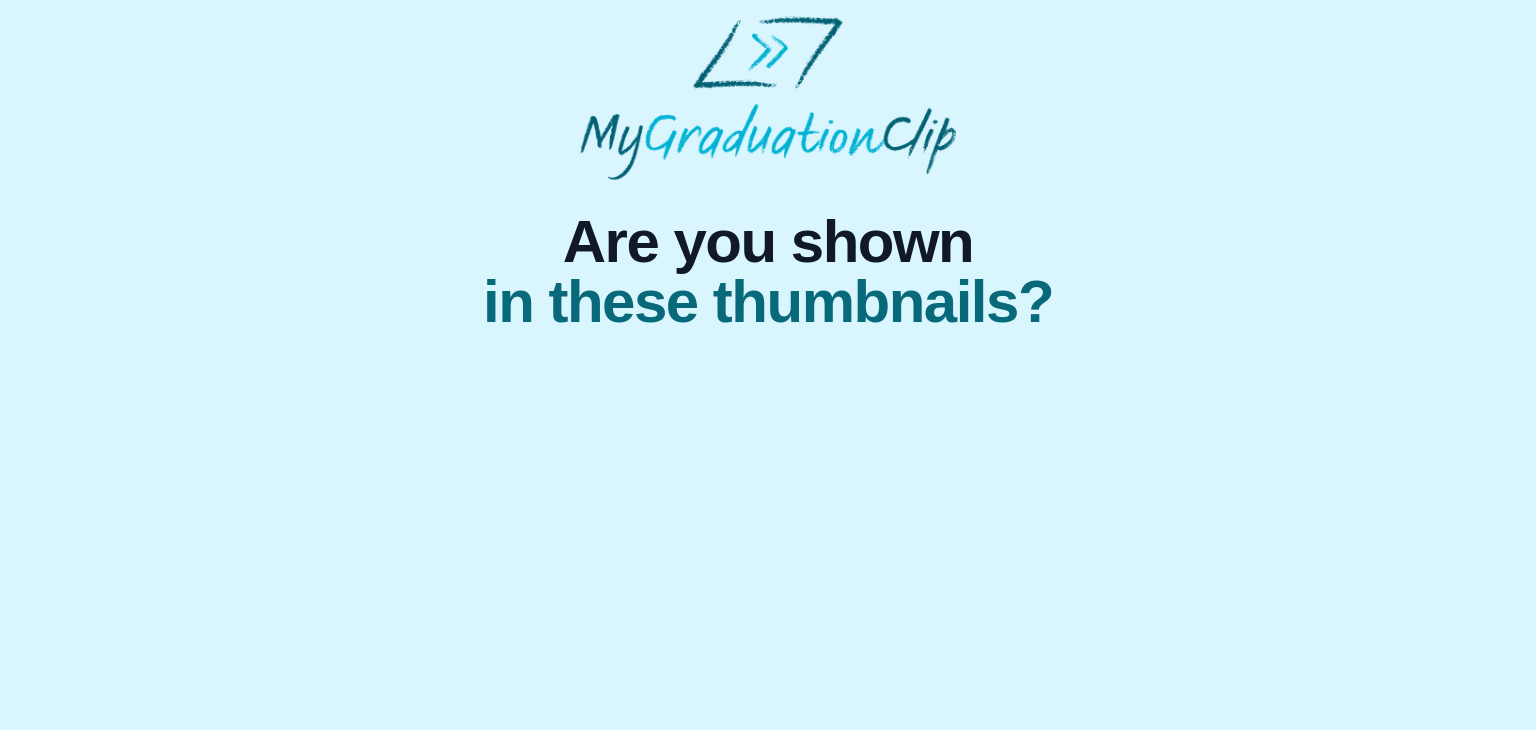 scroll, scrollTop: 0, scrollLeft: 0, axis: both 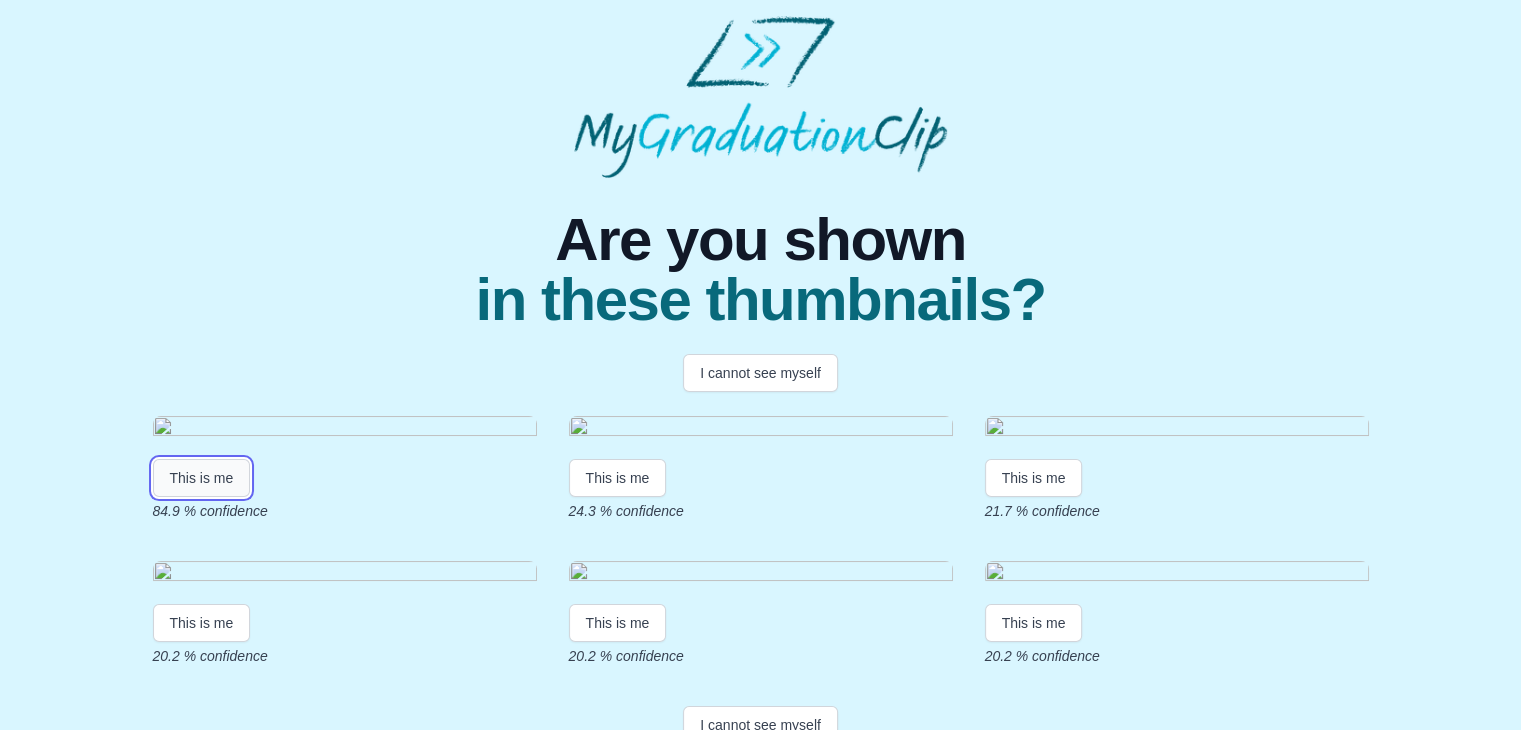 click on "This is me" at bounding box center (202, 478) 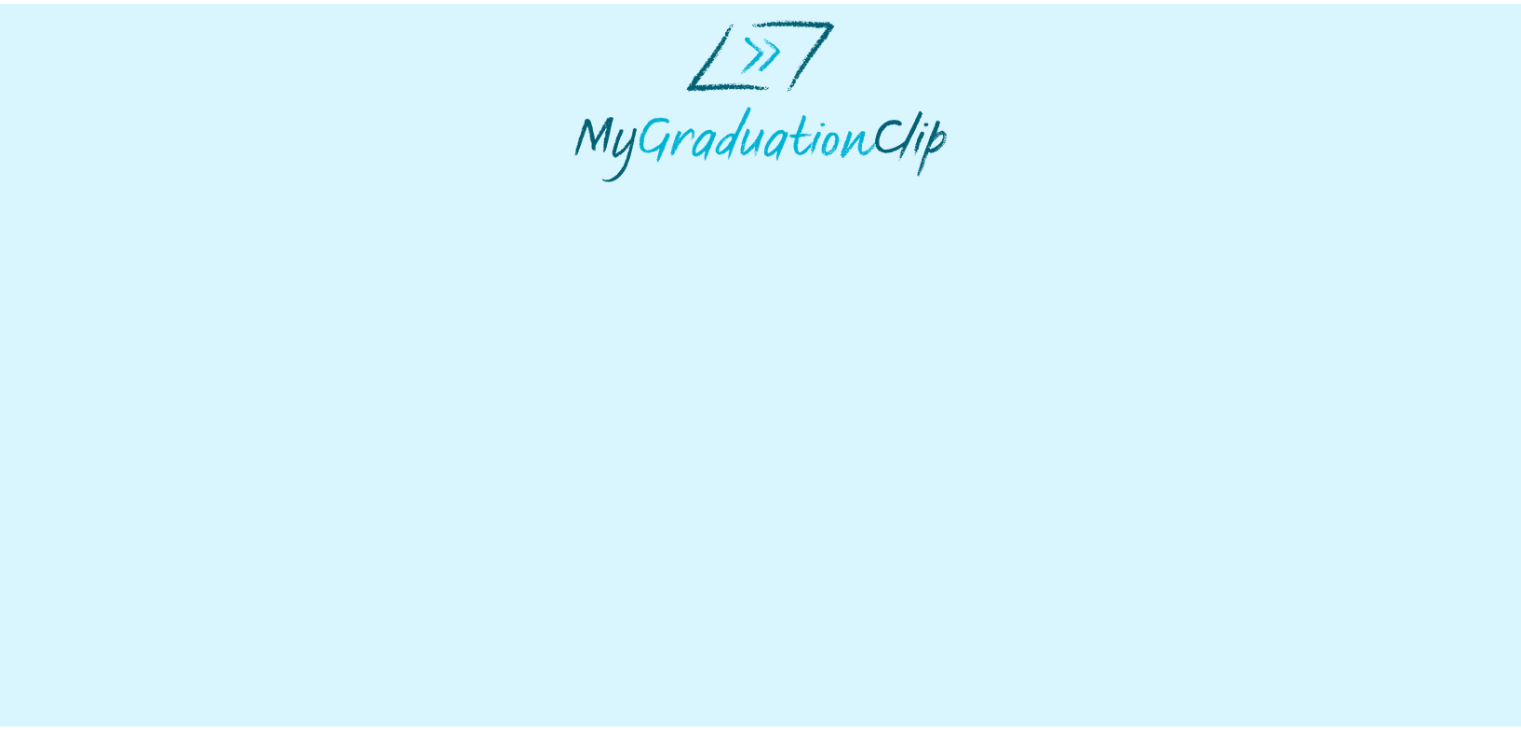 scroll, scrollTop: 0, scrollLeft: 0, axis: both 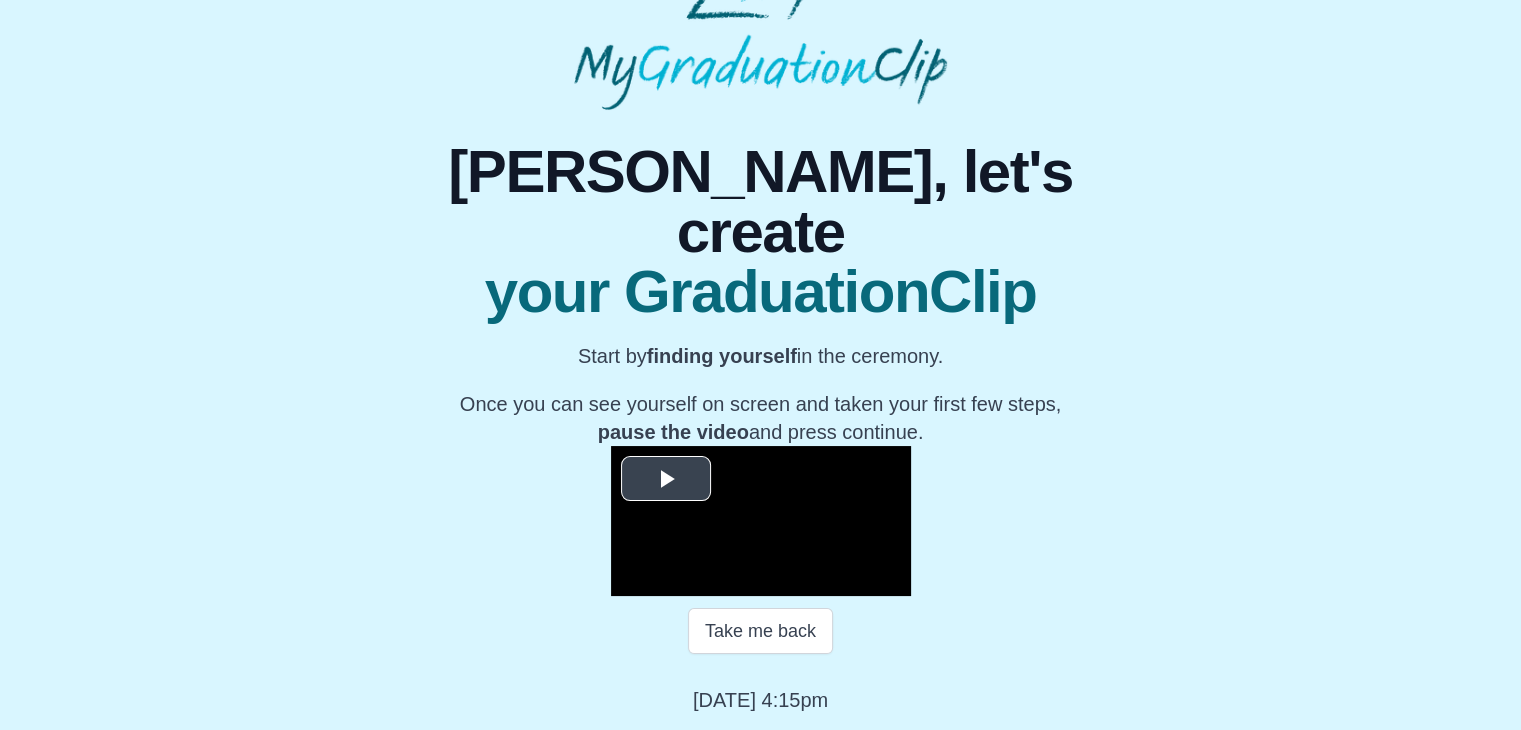 click at bounding box center (761, 521) 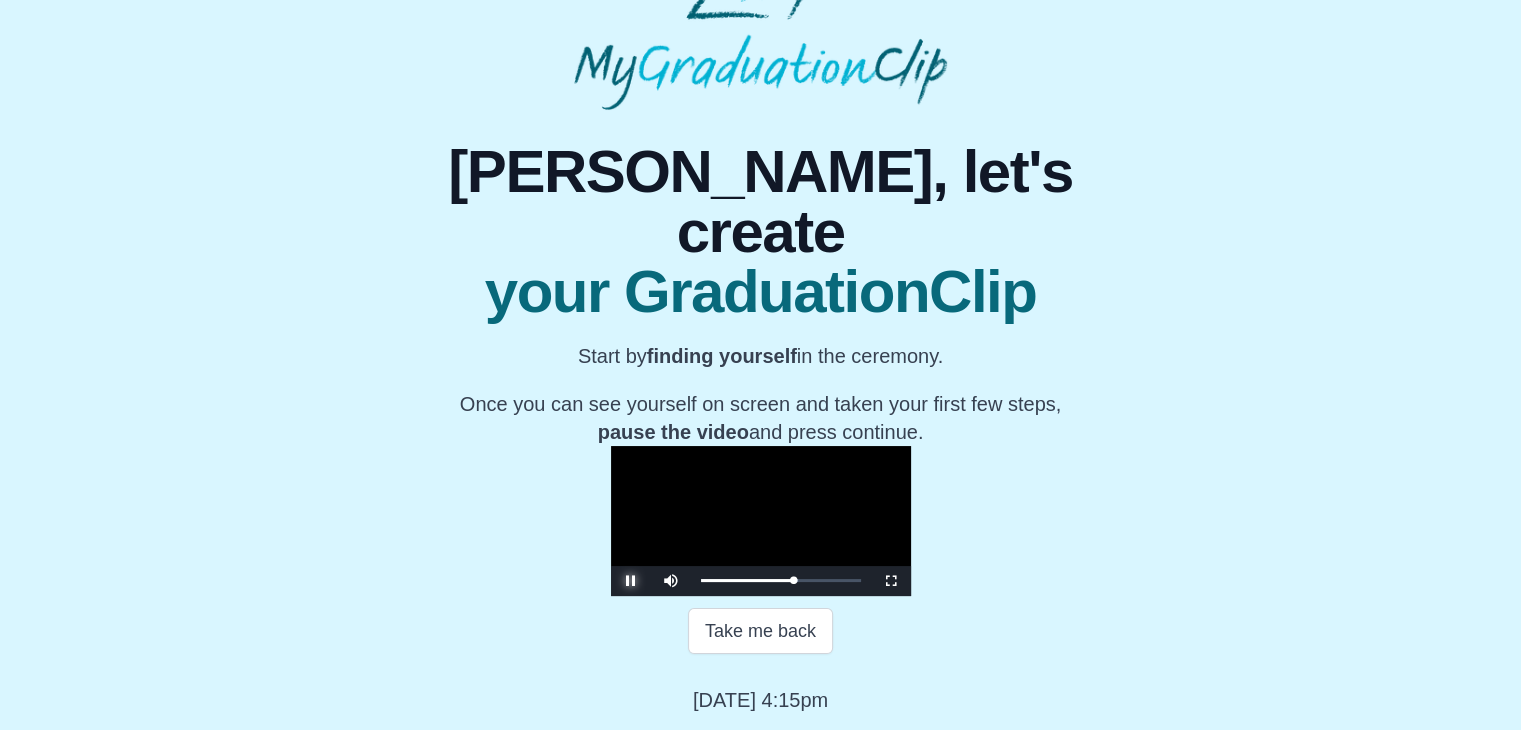 click at bounding box center (631, 581) 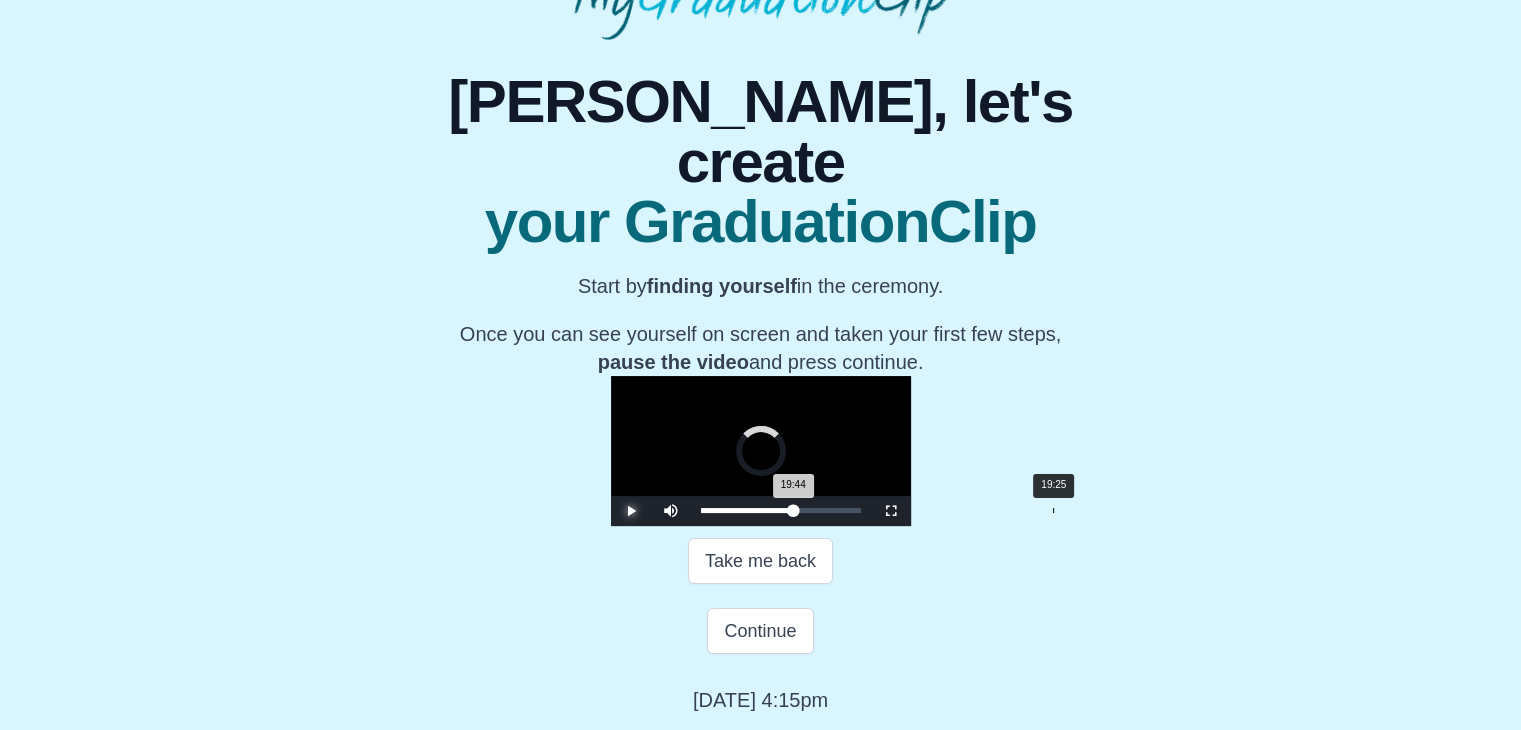 drag, startPoint x: 828, startPoint y: 577, endPoint x: 822, endPoint y: 586, distance: 10.816654 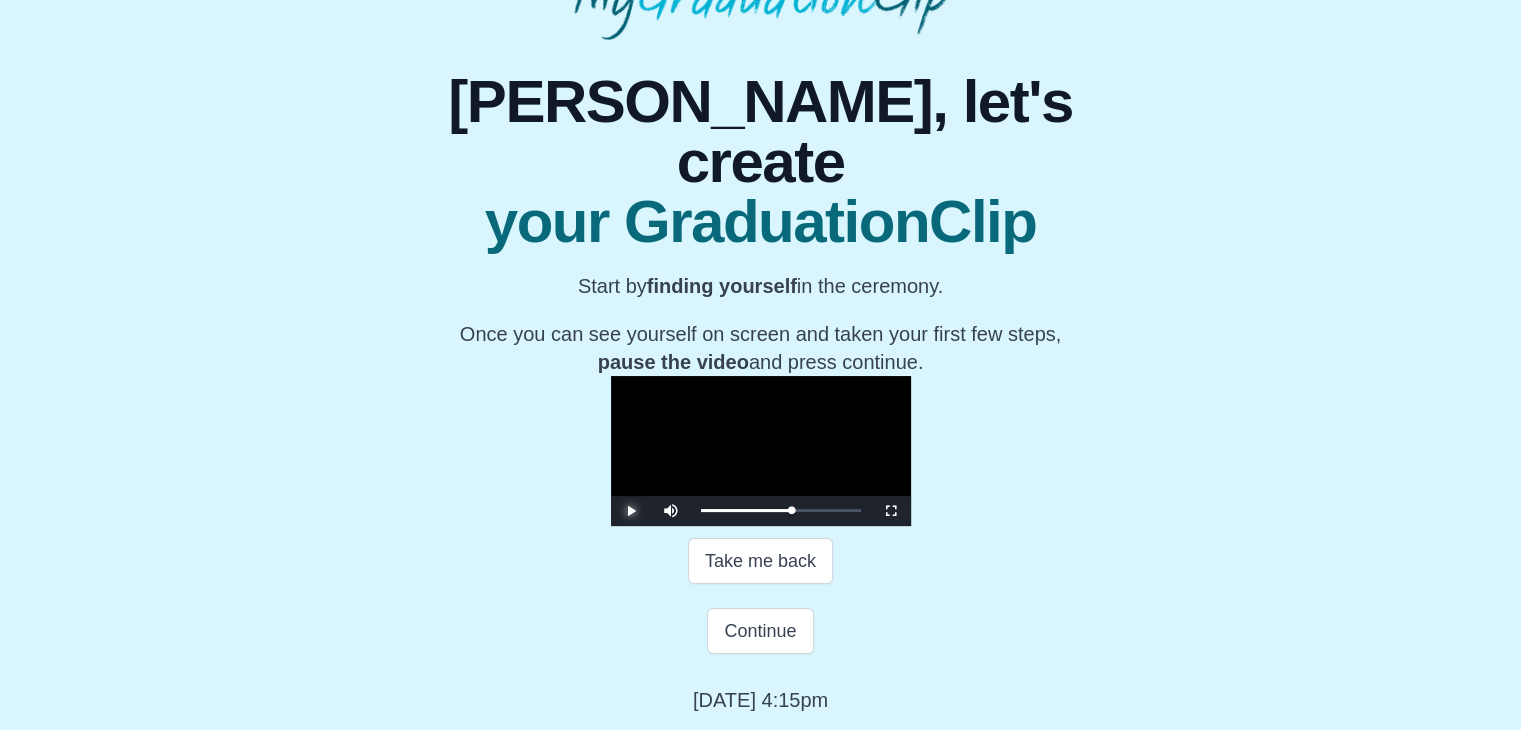 click at bounding box center (631, 511) 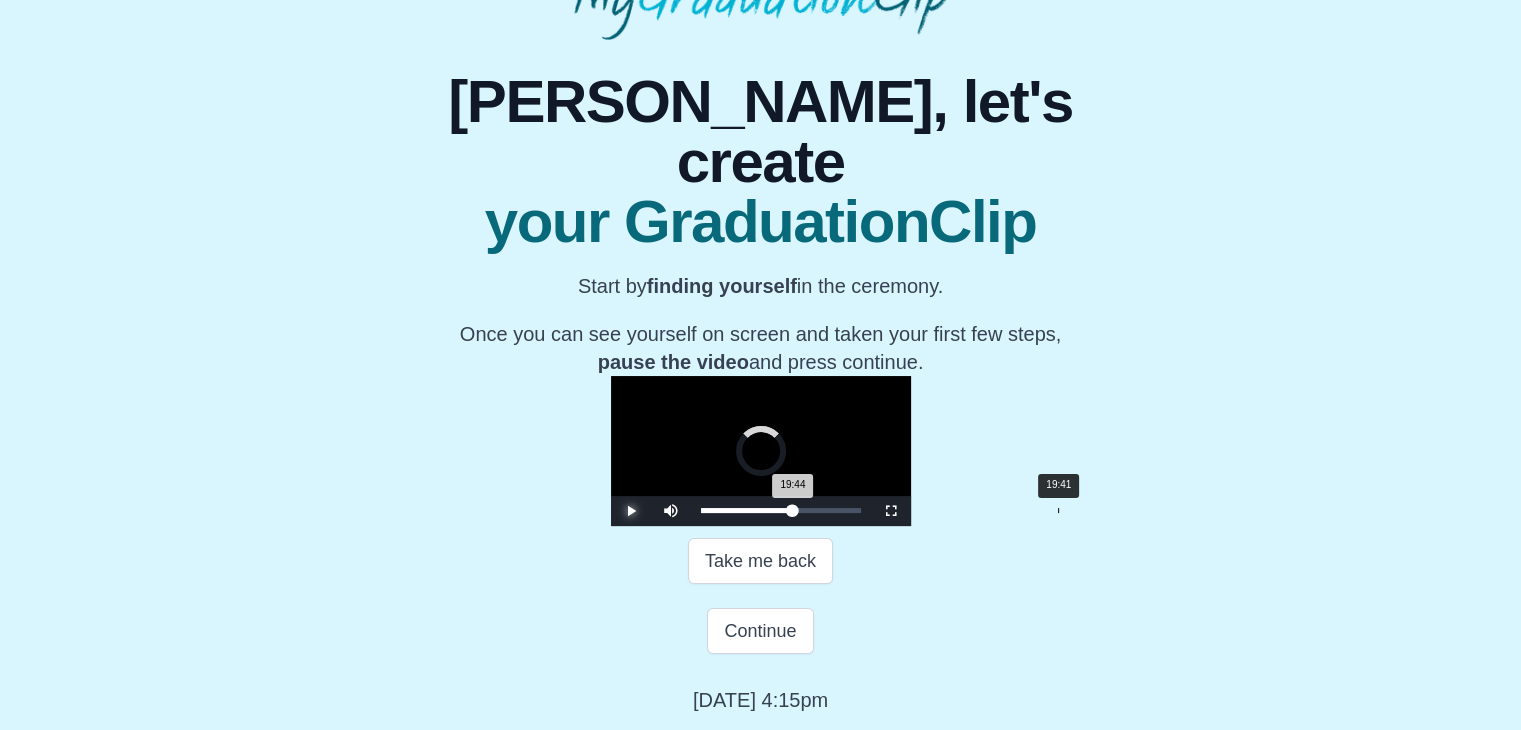 click on "19:44 Progress : 0%" at bounding box center [747, 510] 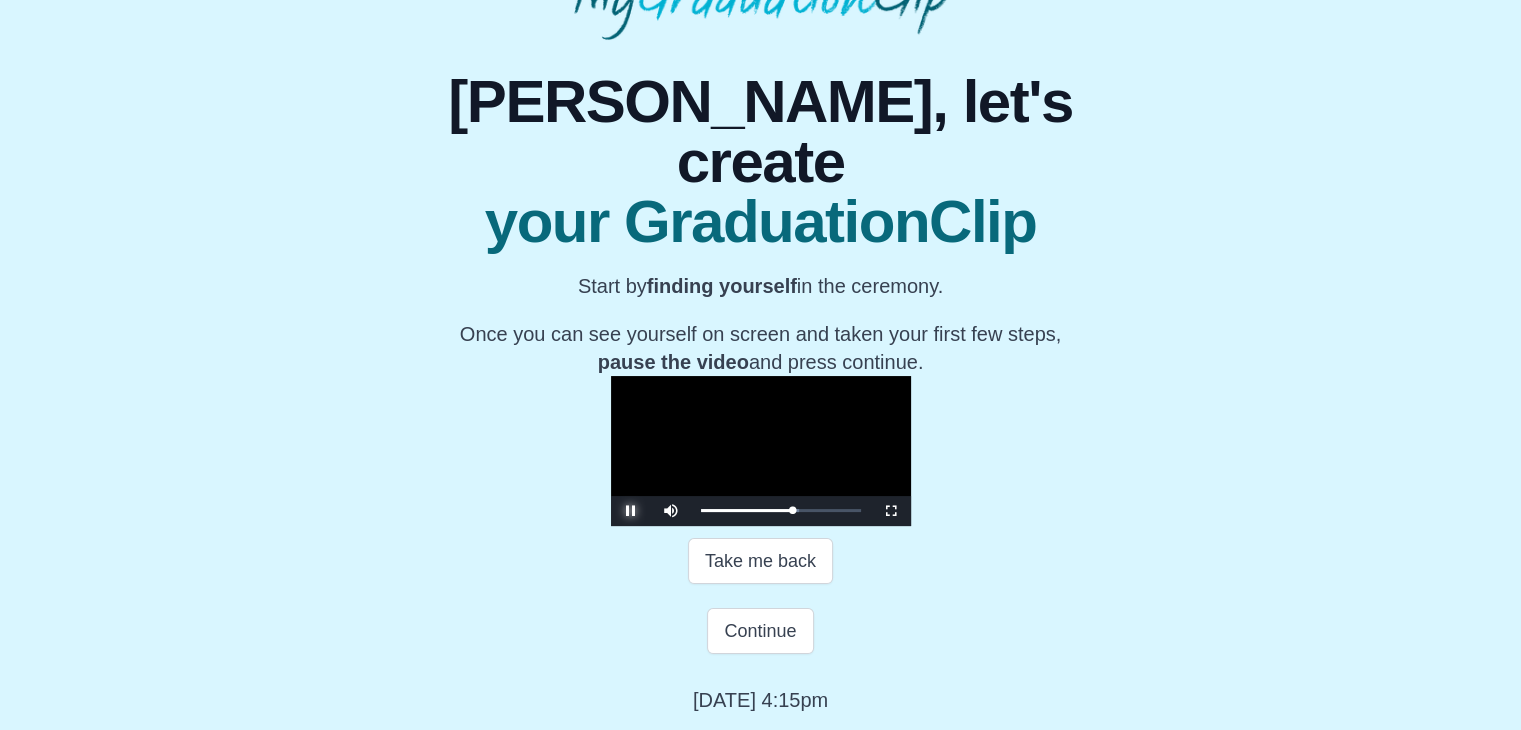 click at bounding box center (631, 511) 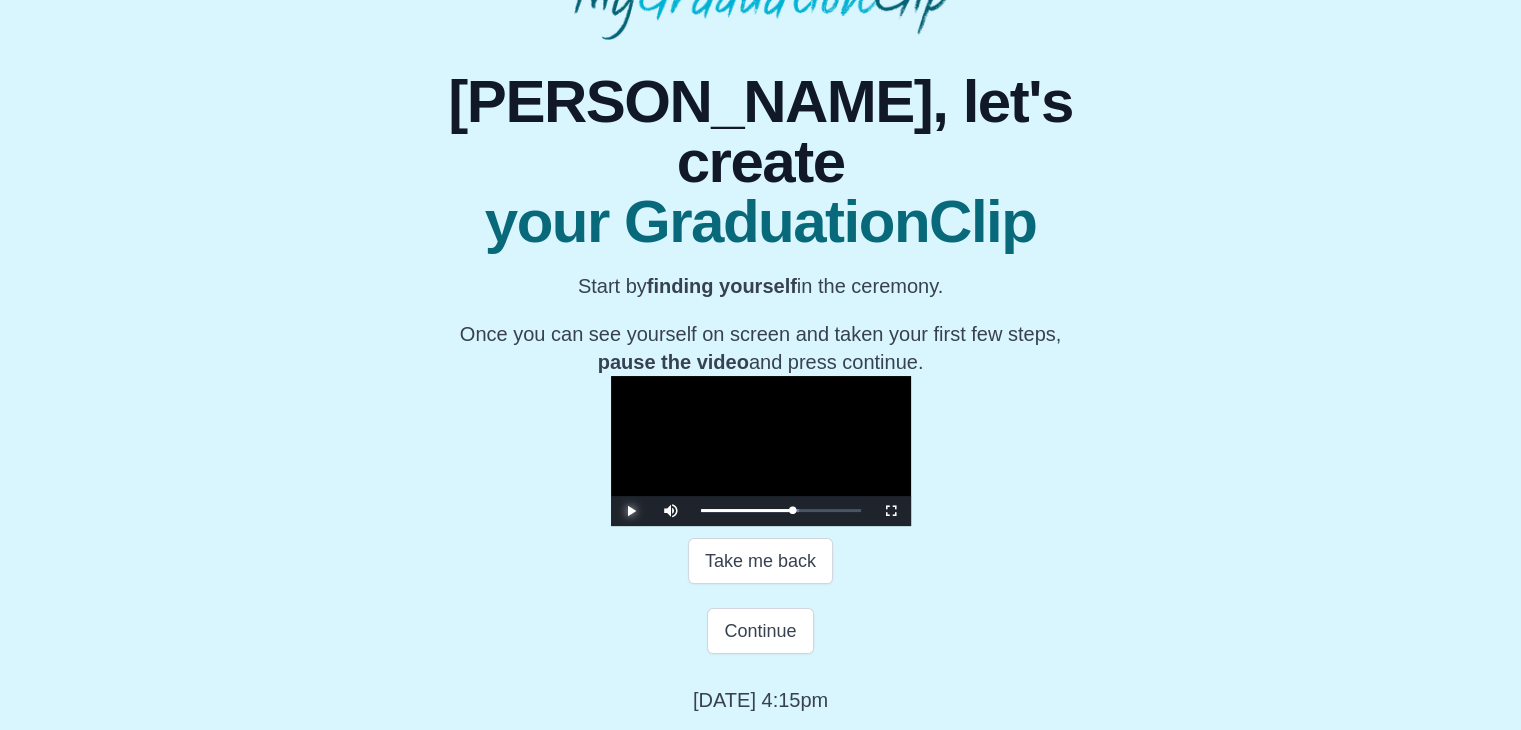 click at bounding box center (631, 511) 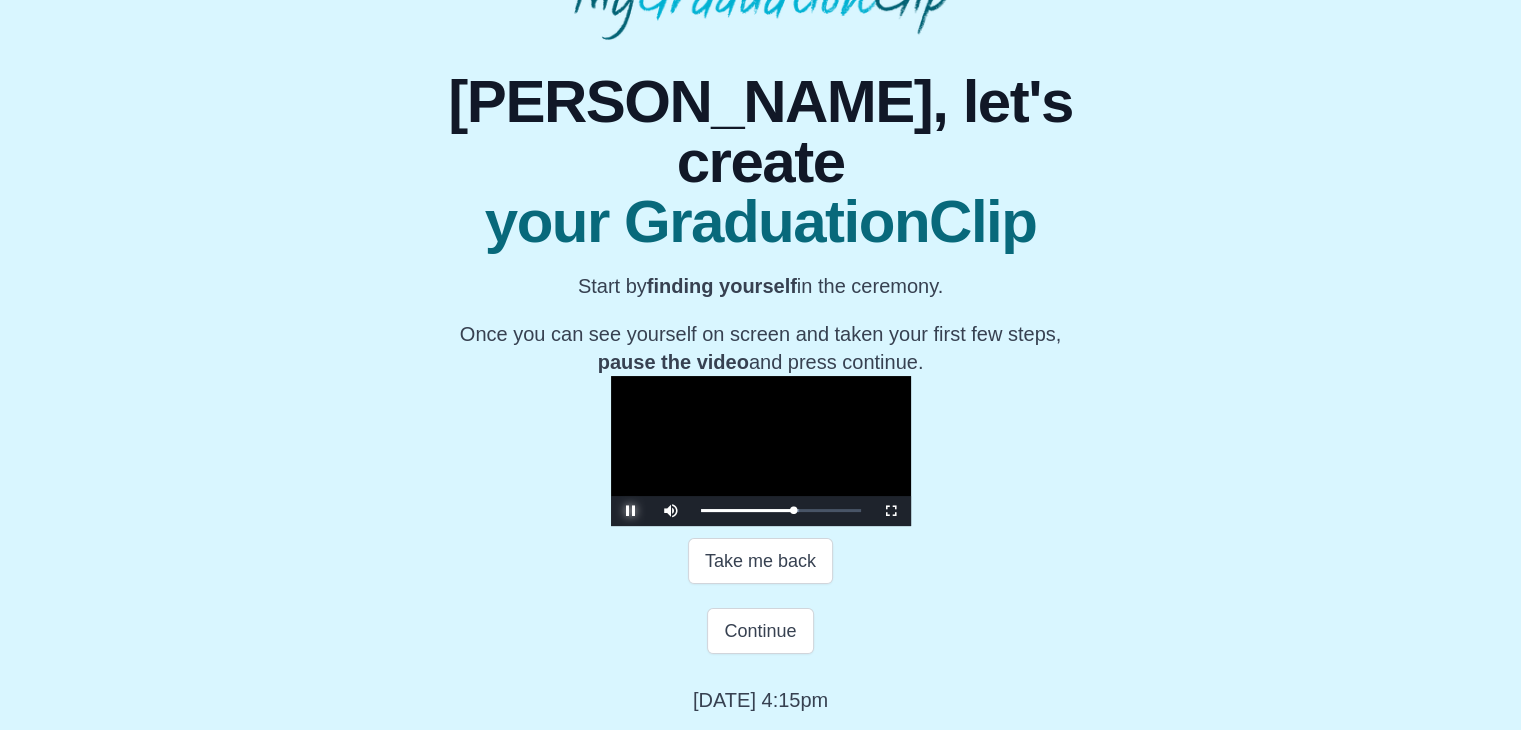 click at bounding box center (631, 511) 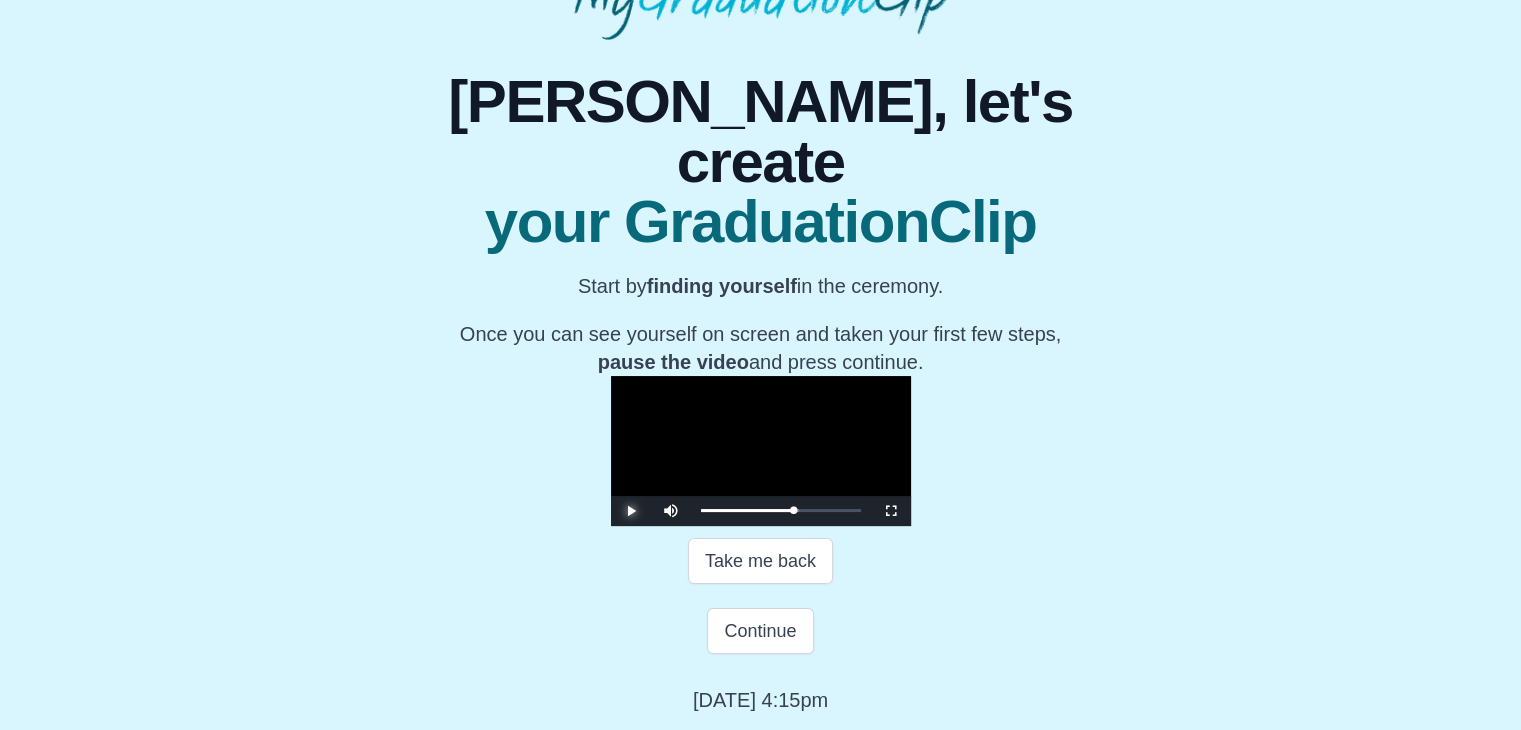 click at bounding box center (631, 511) 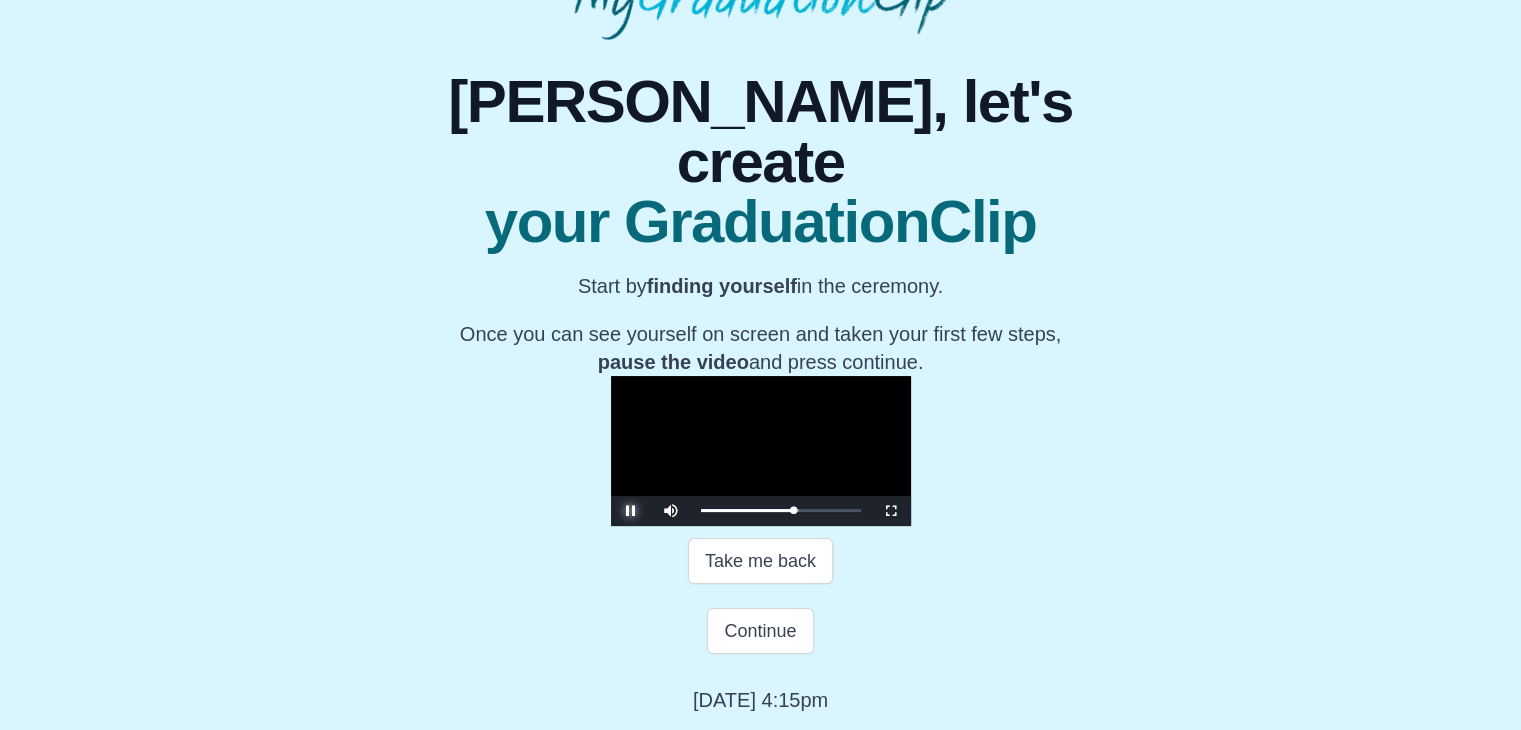 click at bounding box center [631, 511] 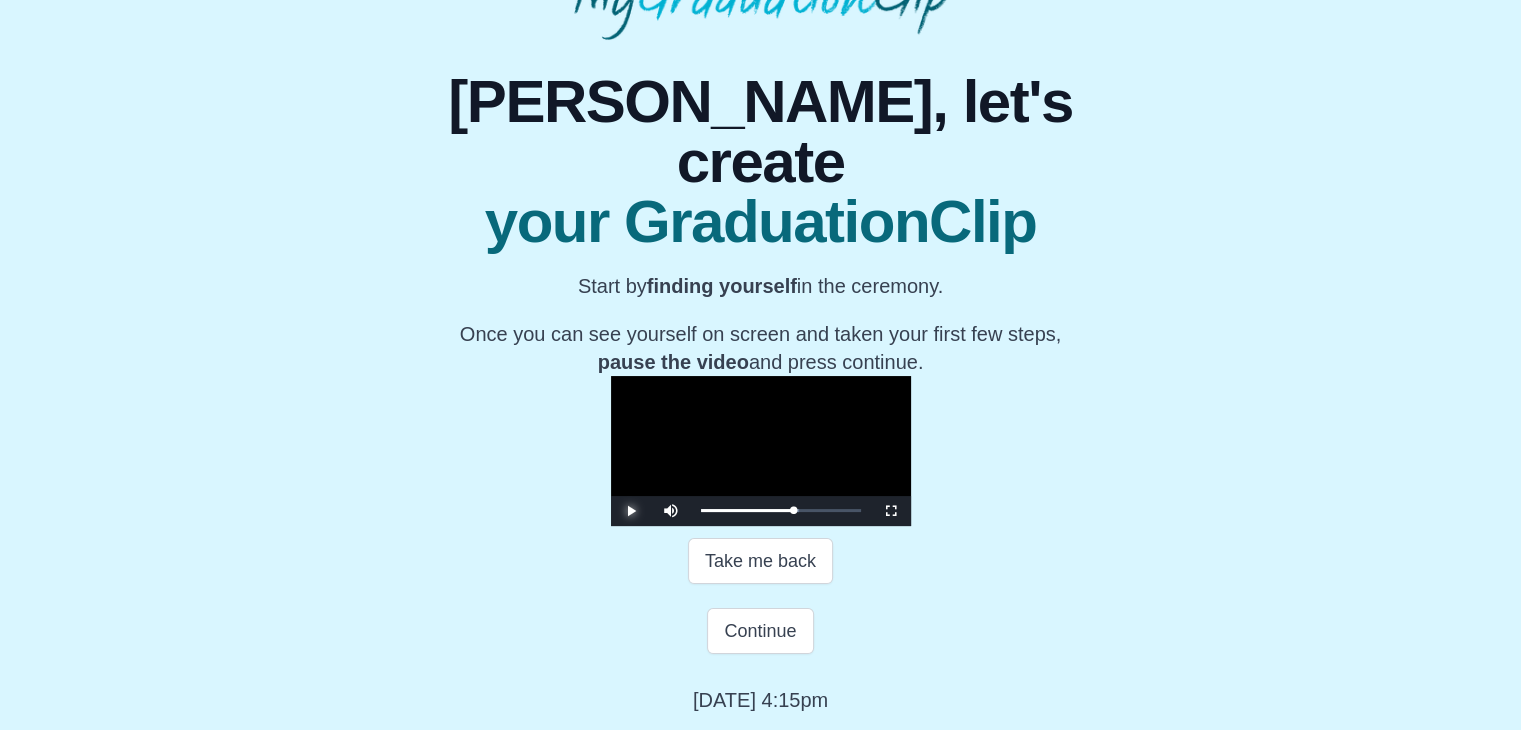 click at bounding box center [631, 511] 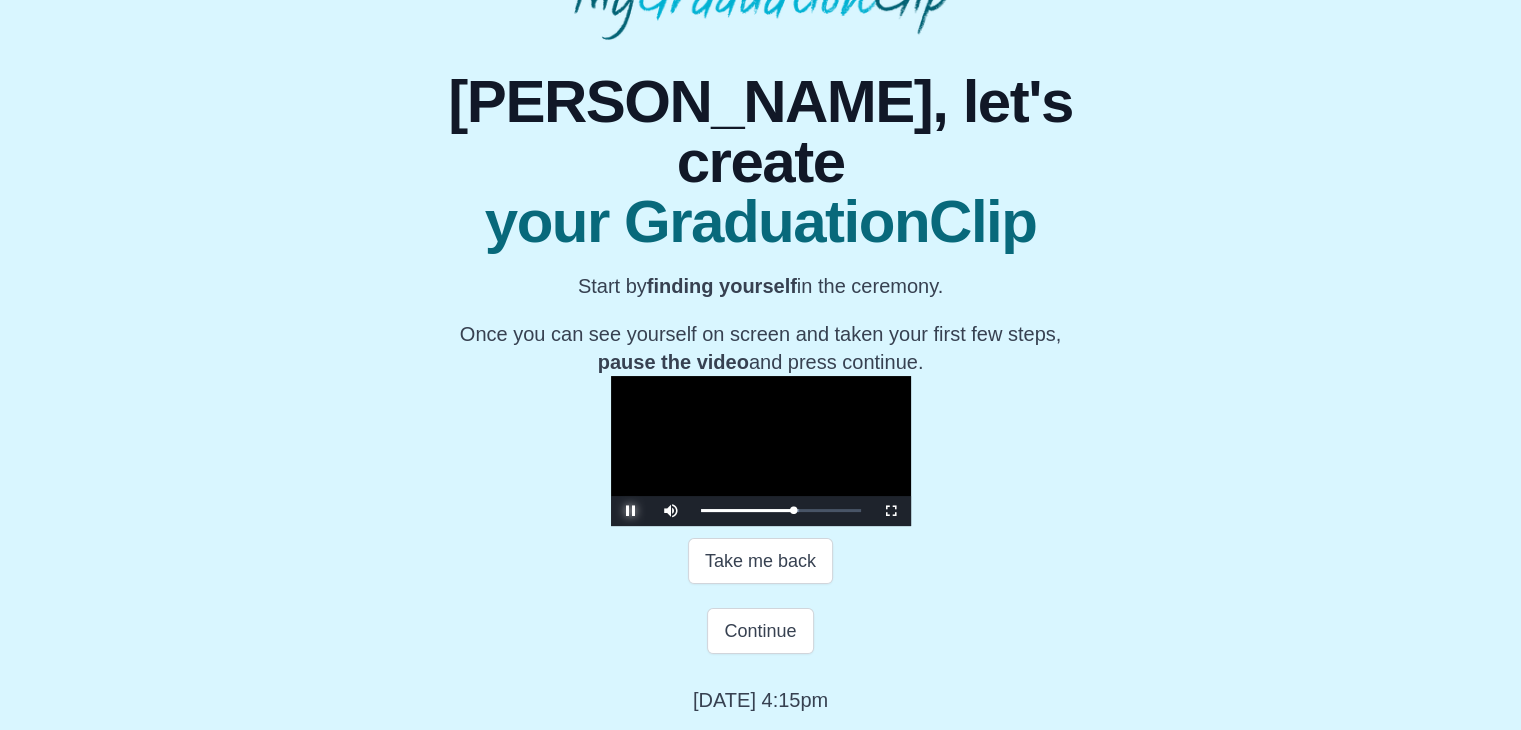 click at bounding box center [631, 511] 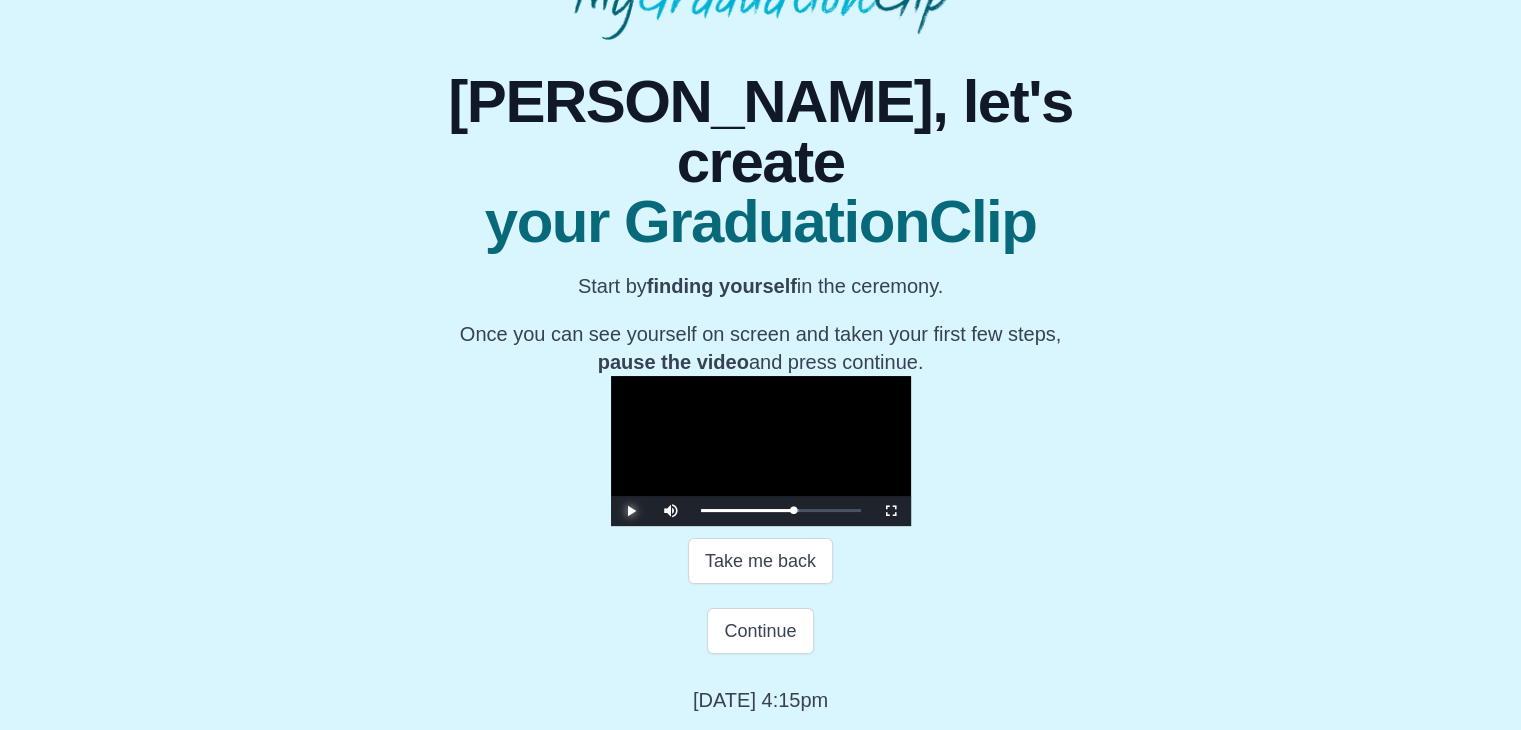 click at bounding box center [631, 511] 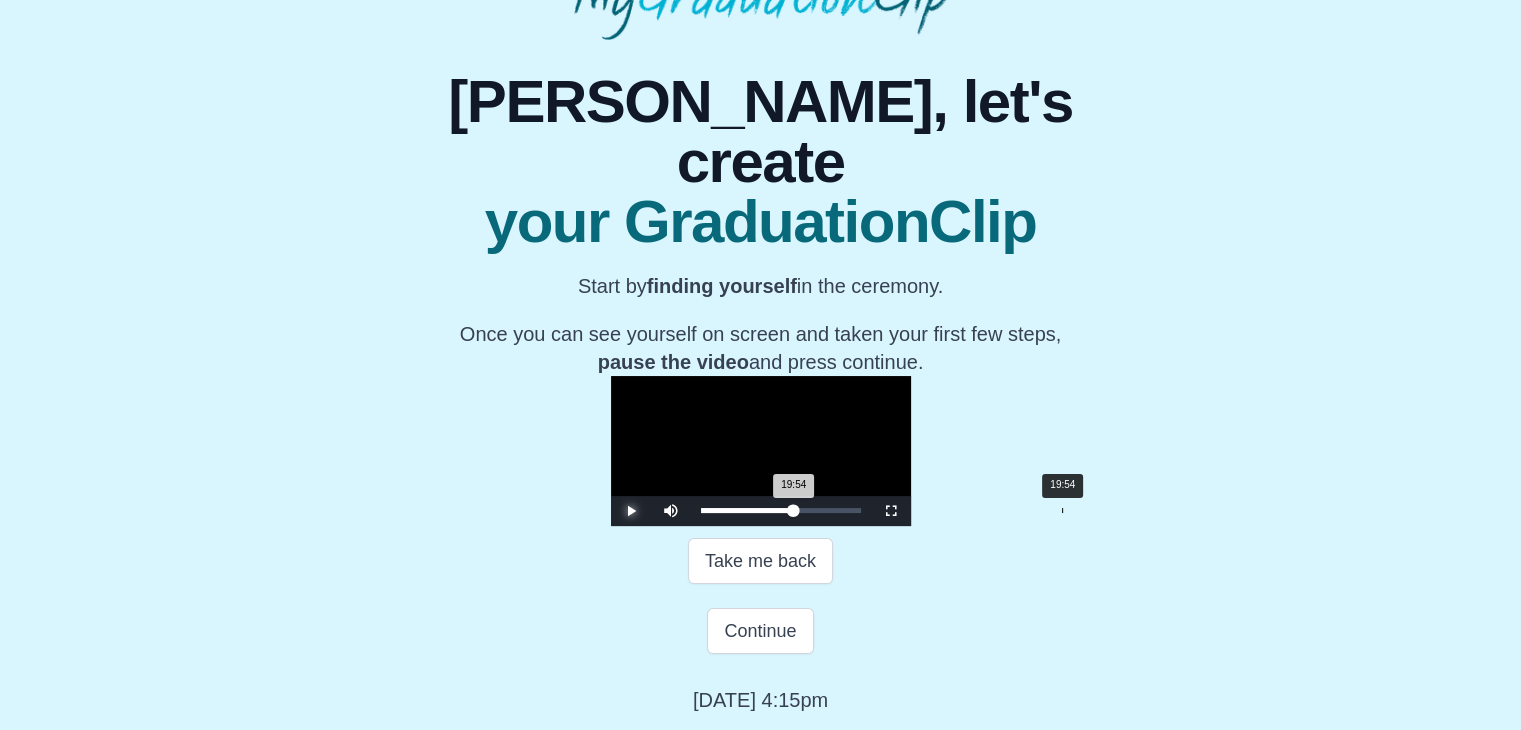 click on "19:54 Progress : 0%" at bounding box center [747, 510] 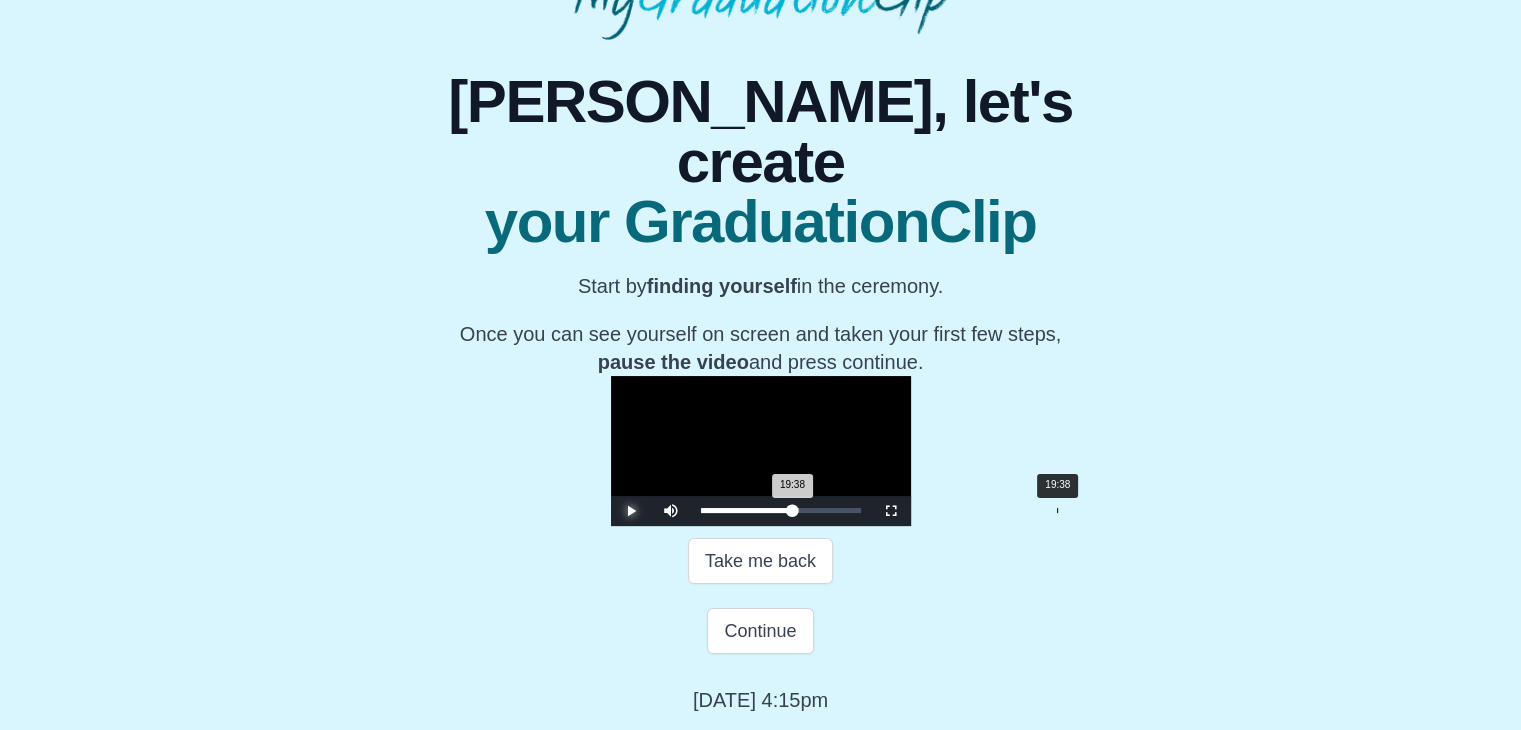 drag, startPoint x: 833, startPoint y: 578, endPoint x: 826, endPoint y: 586, distance: 10.630146 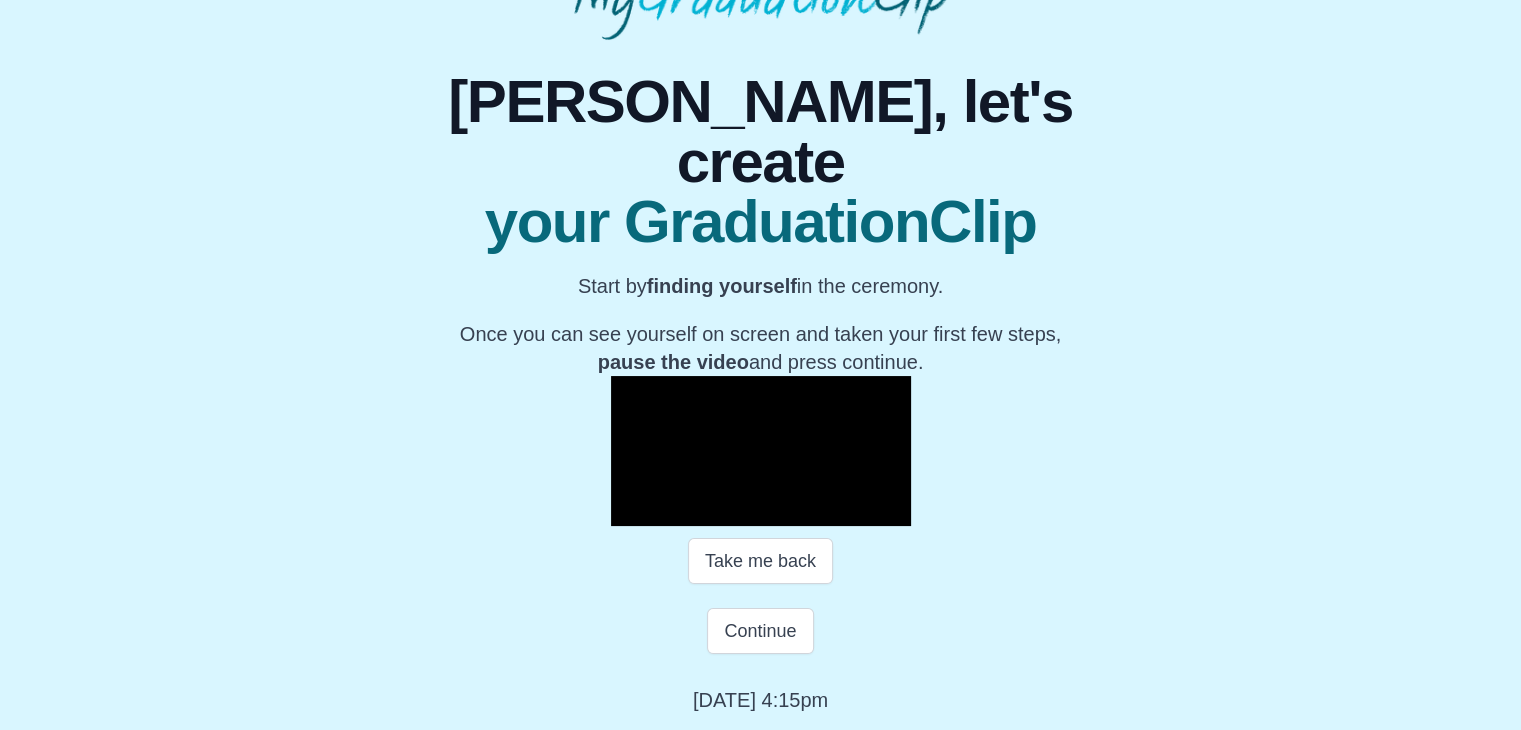 click at bounding box center [631, 511] 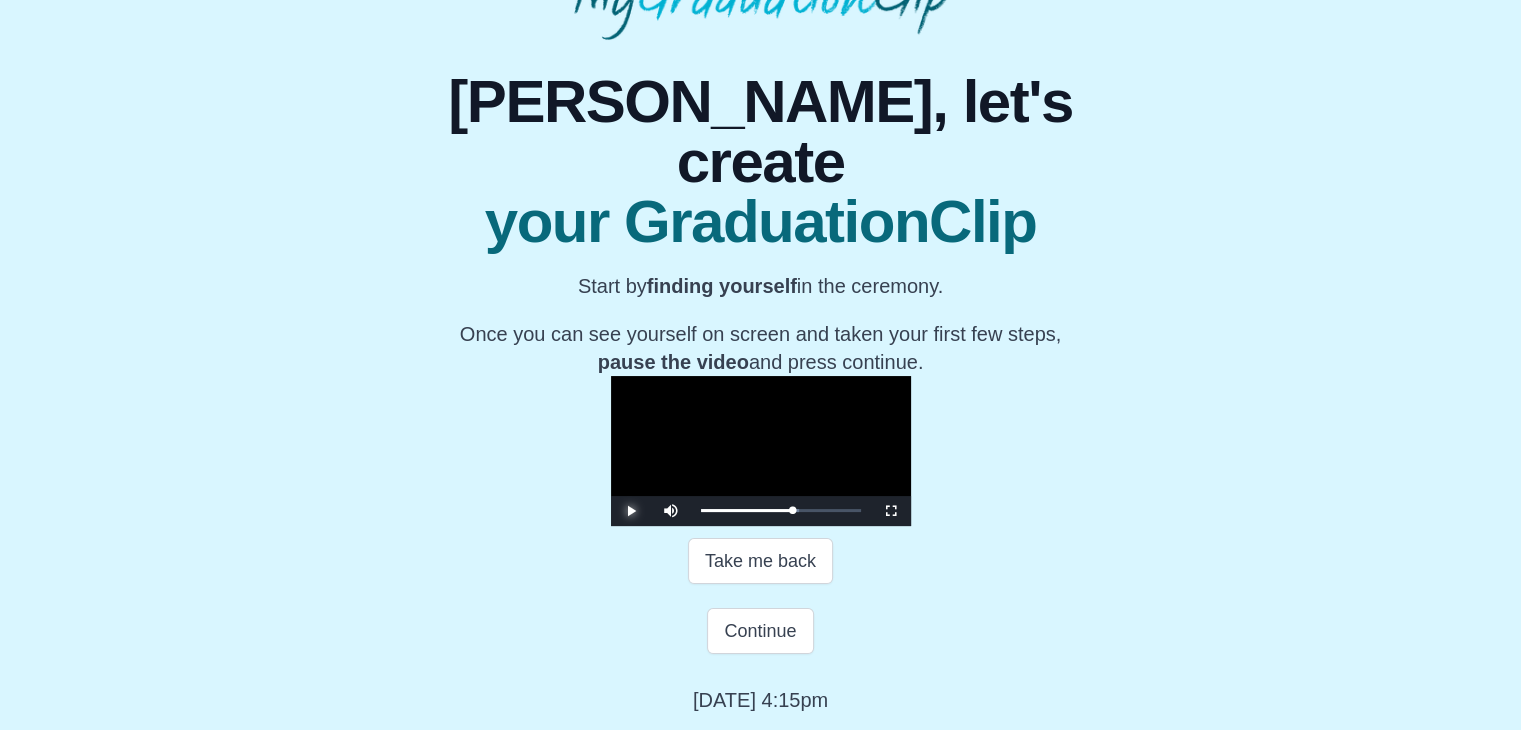click at bounding box center [631, 511] 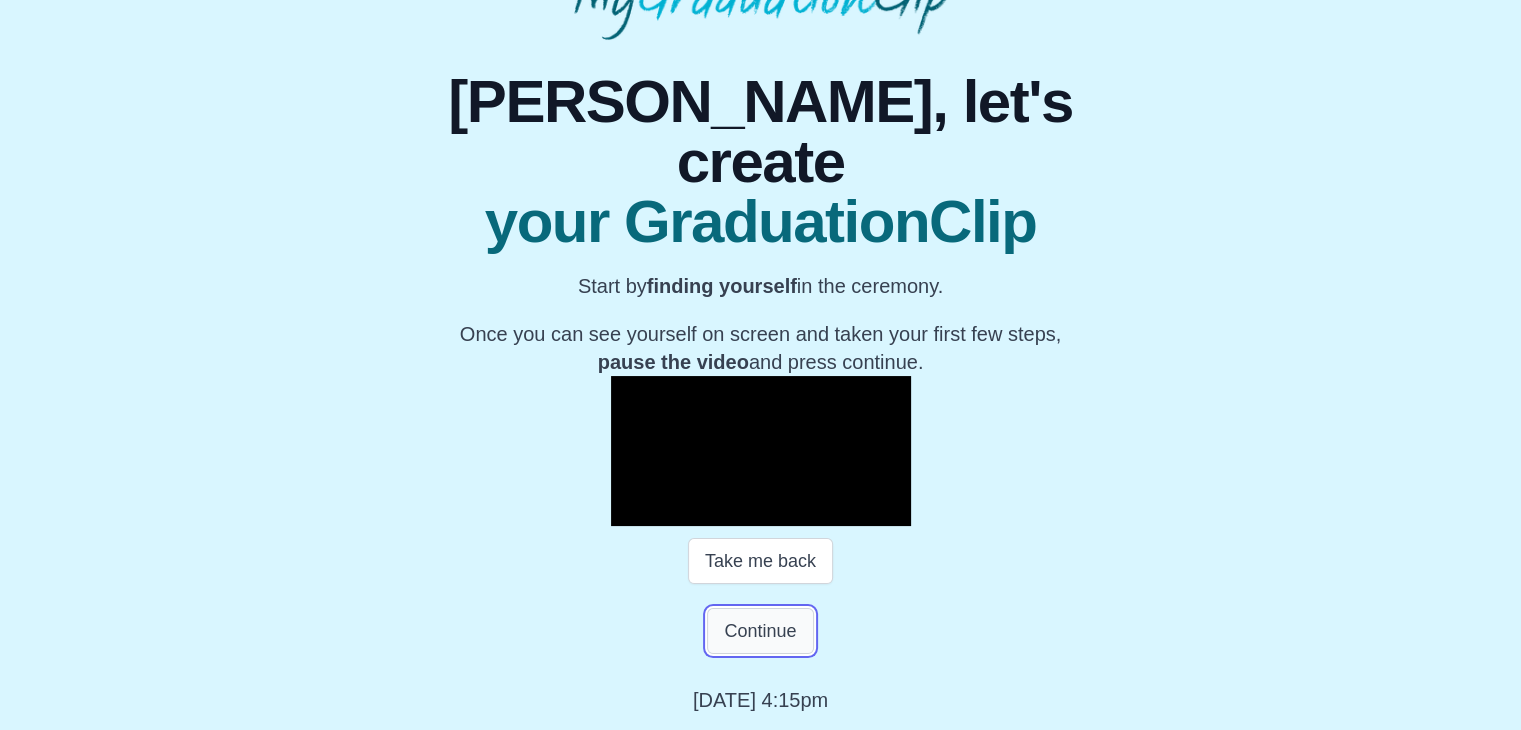 click on "Continue" at bounding box center (760, 631) 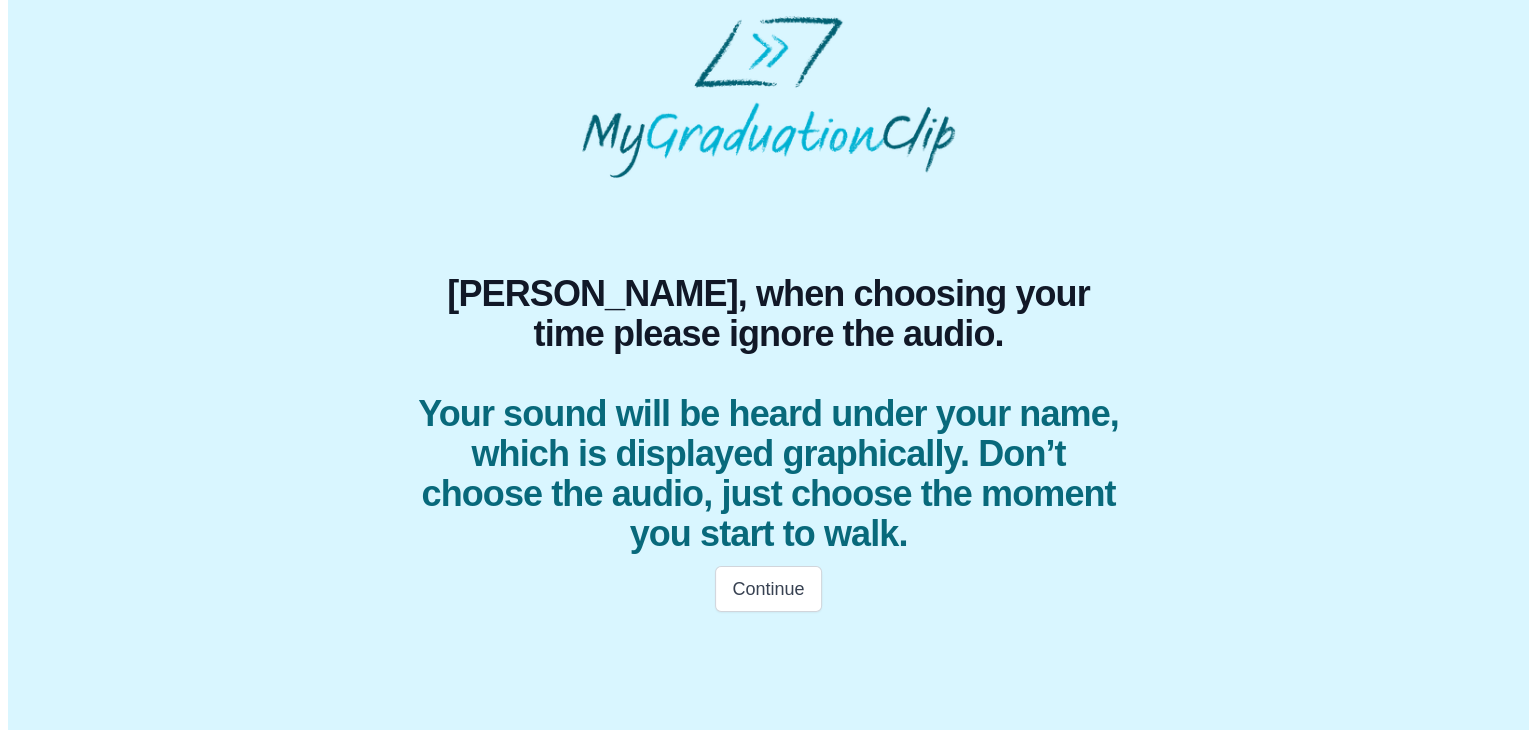 scroll, scrollTop: 0, scrollLeft: 0, axis: both 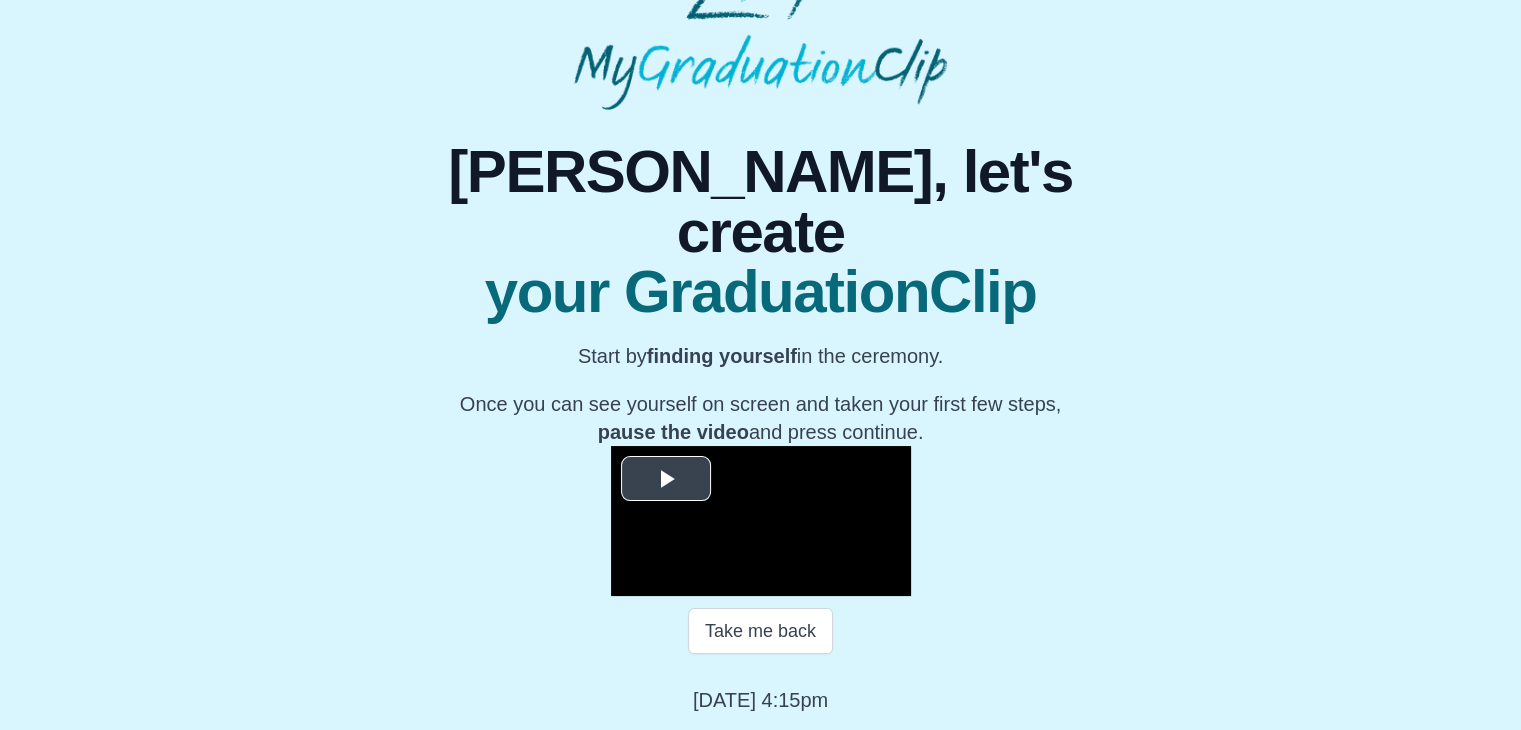 click at bounding box center (666, 478) 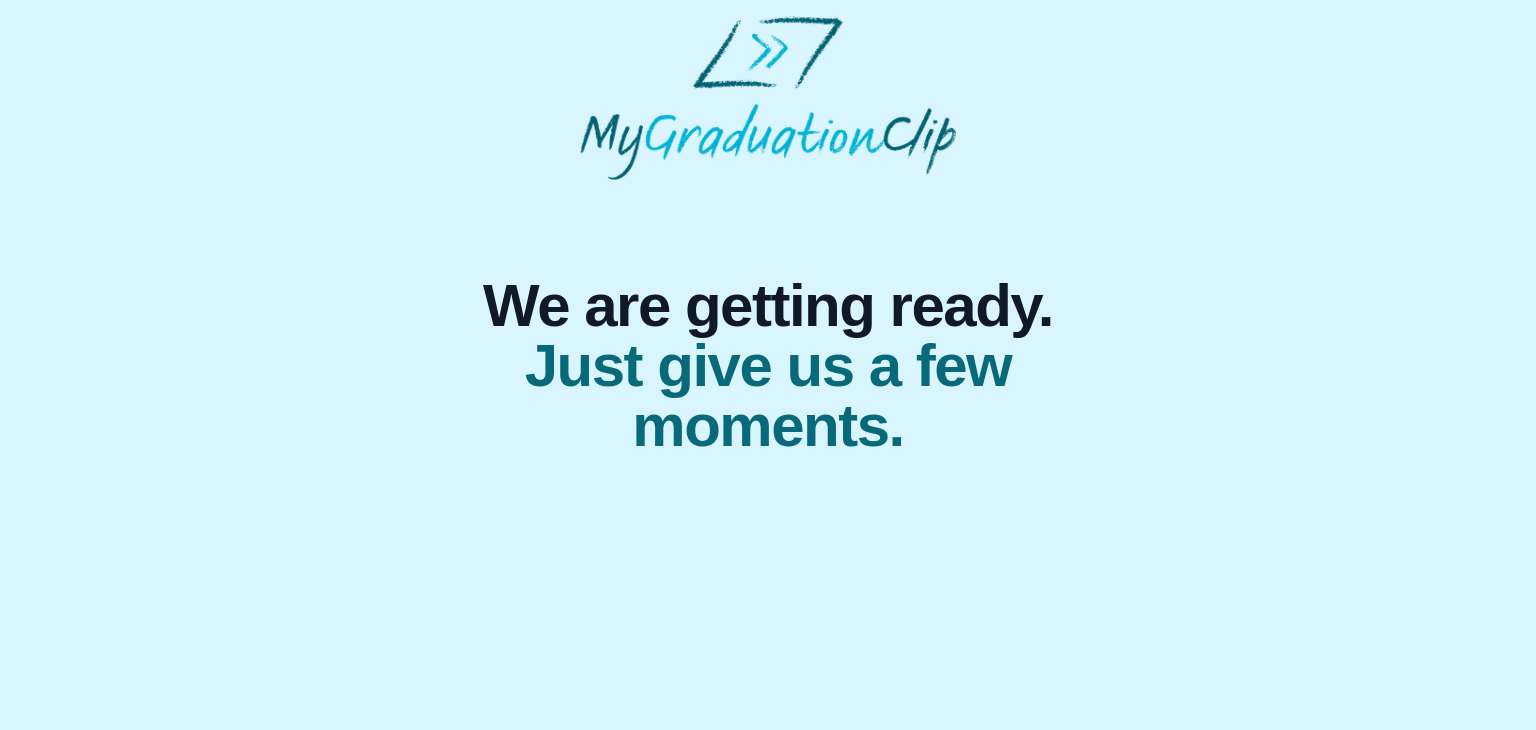 scroll, scrollTop: 0, scrollLeft: 0, axis: both 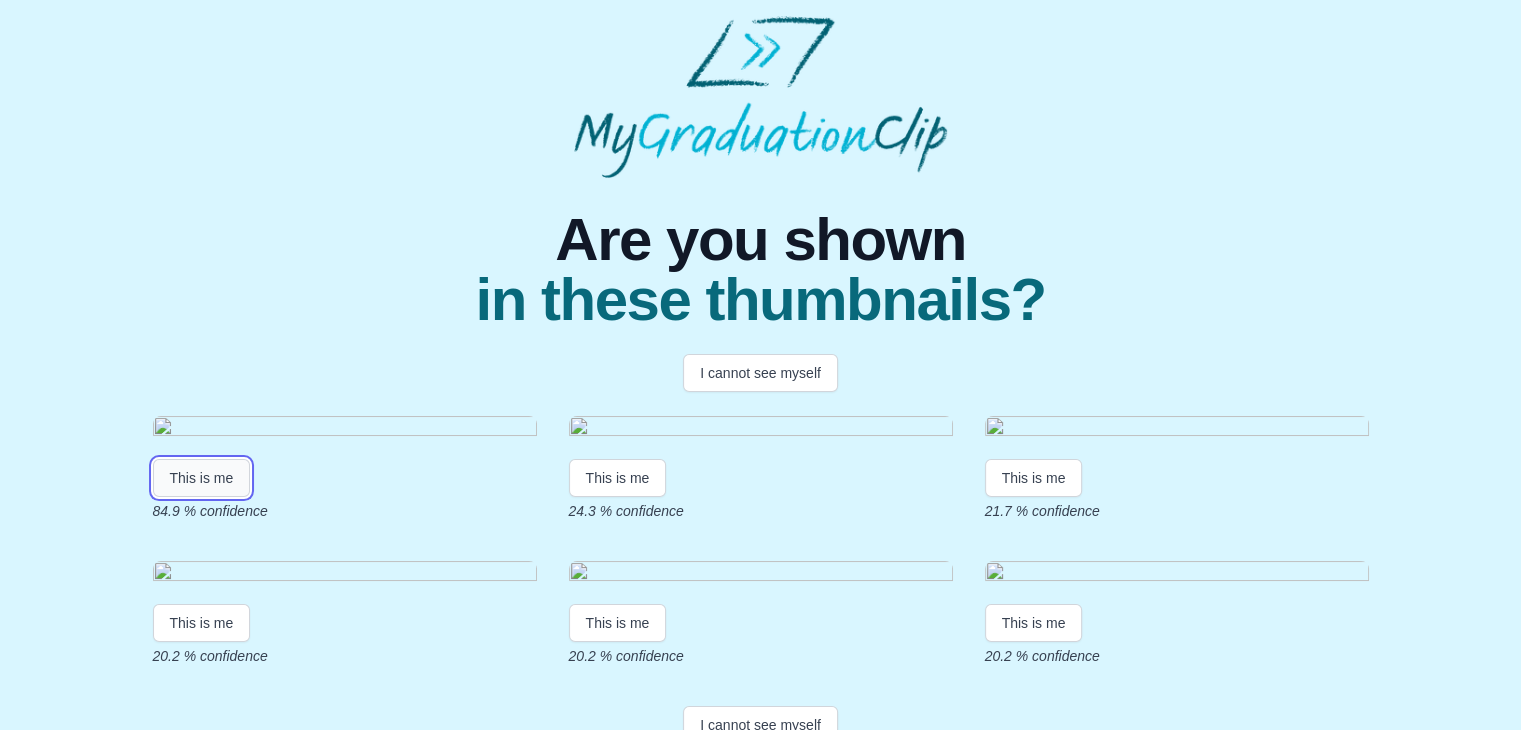 click on "This is me" at bounding box center [202, 478] 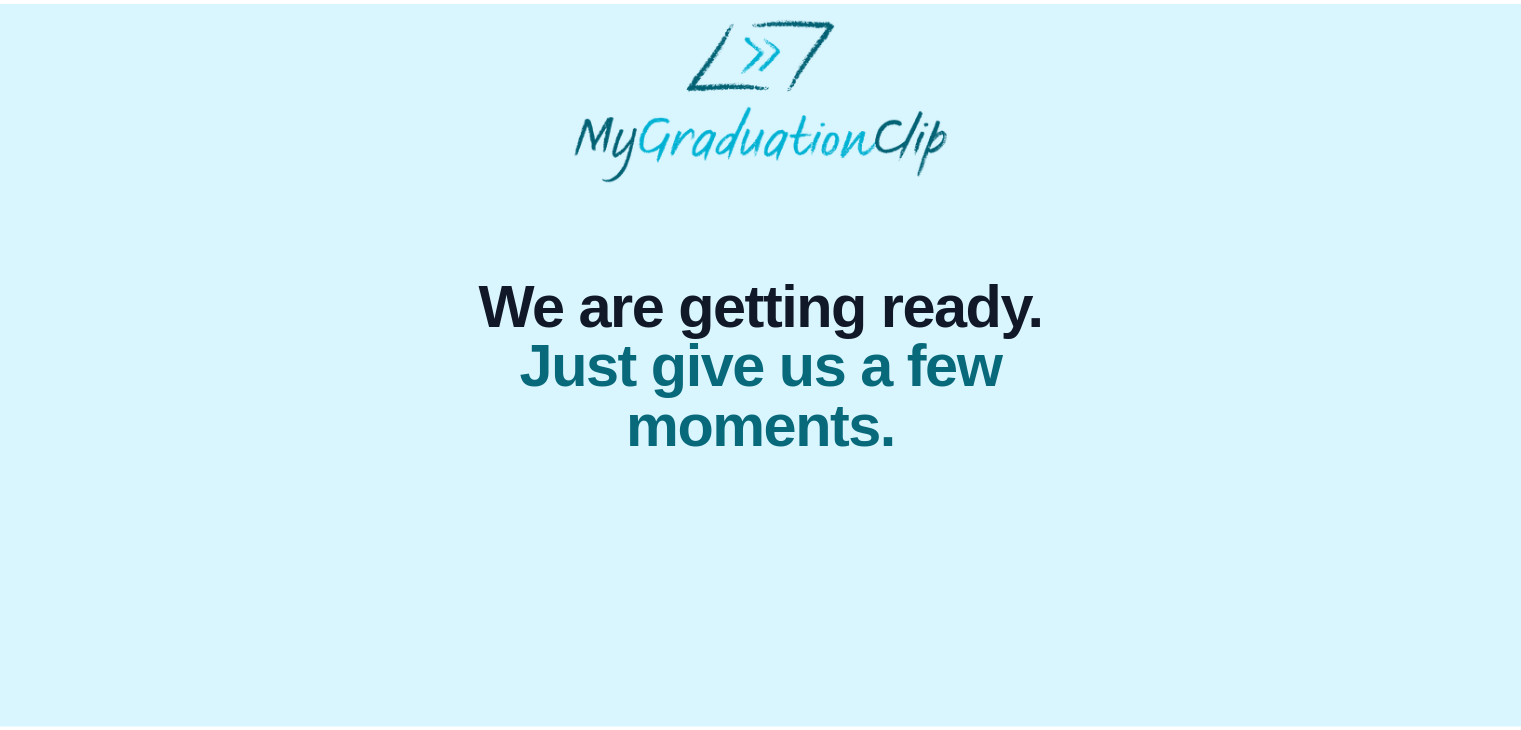 scroll, scrollTop: 0, scrollLeft: 0, axis: both 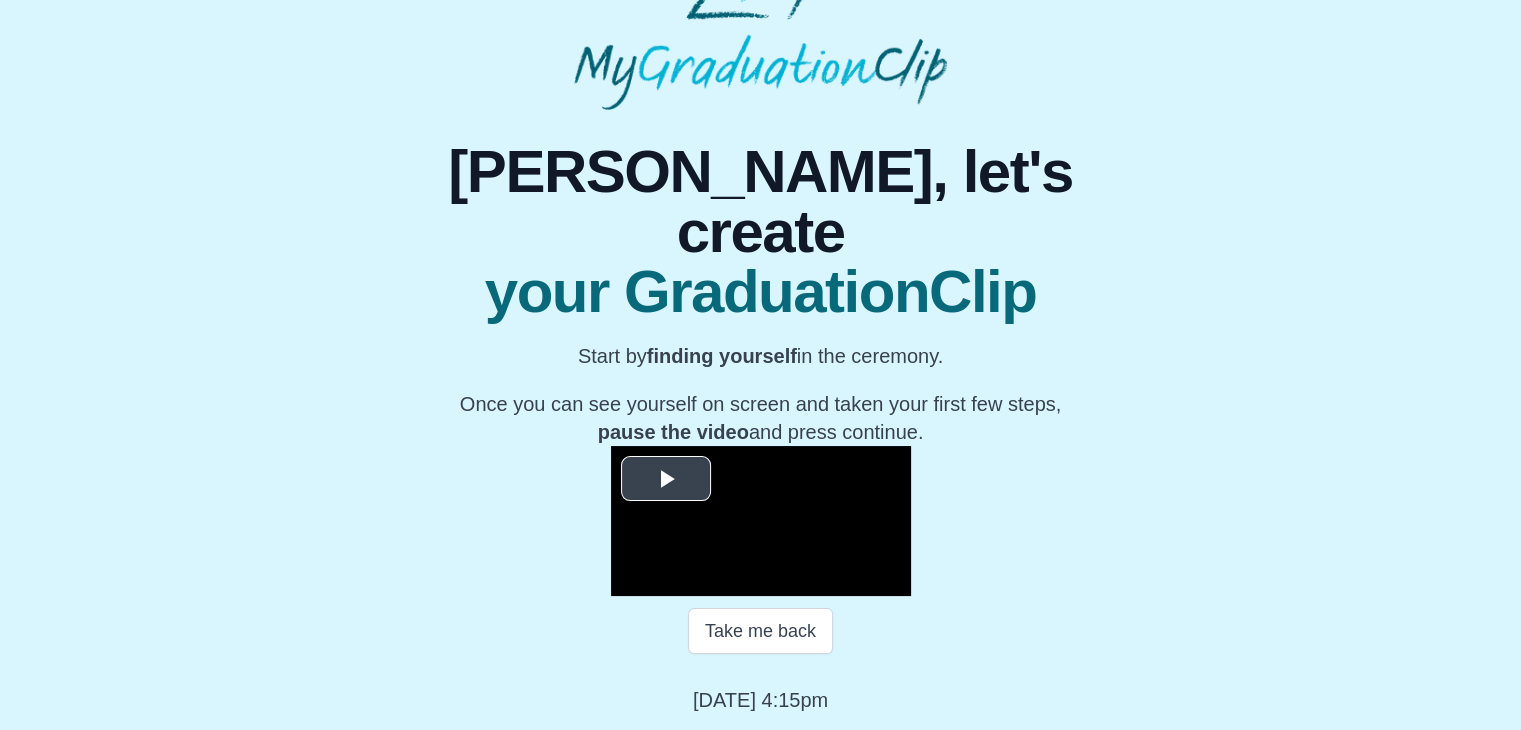 click at bounding box center (666, 478) 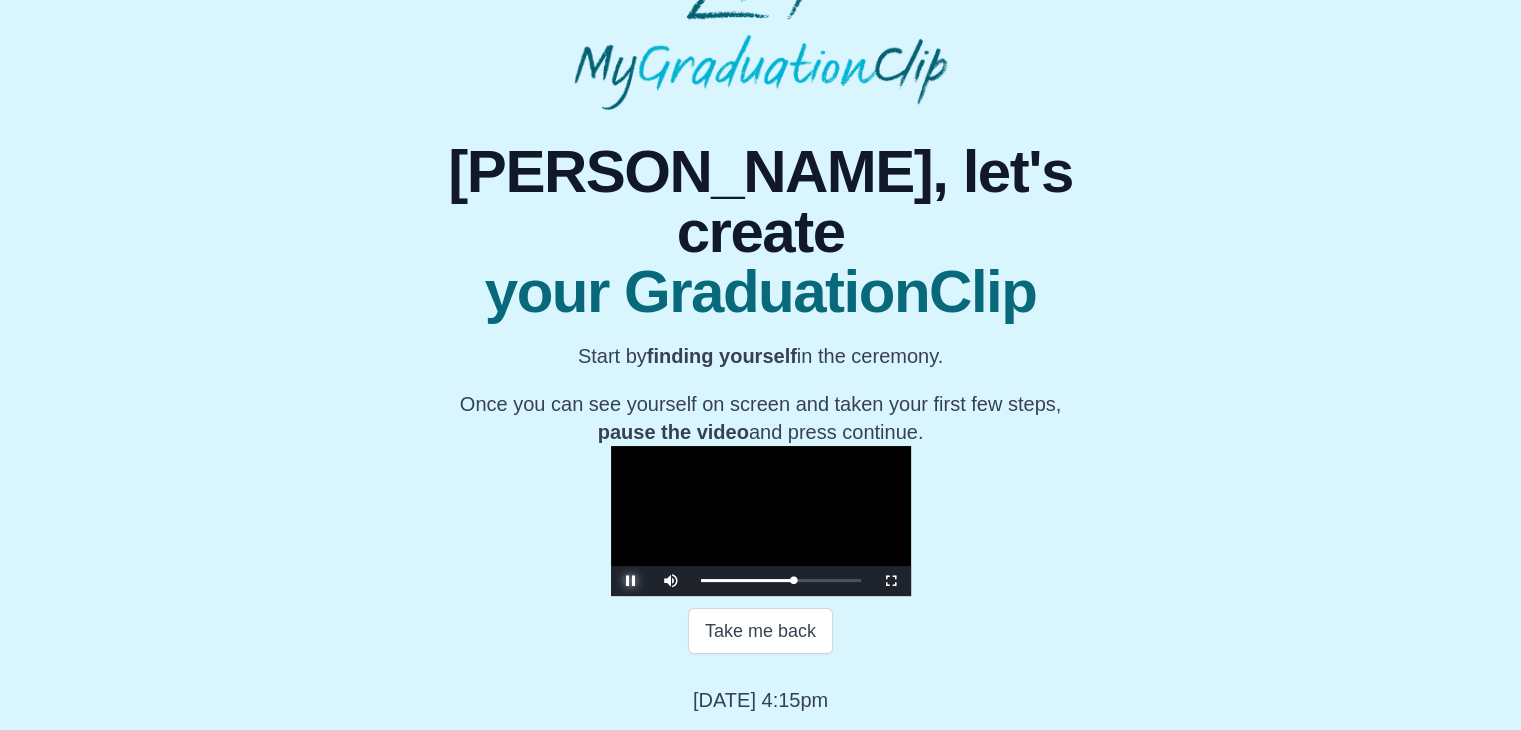 click at bounding box center (631, 581) 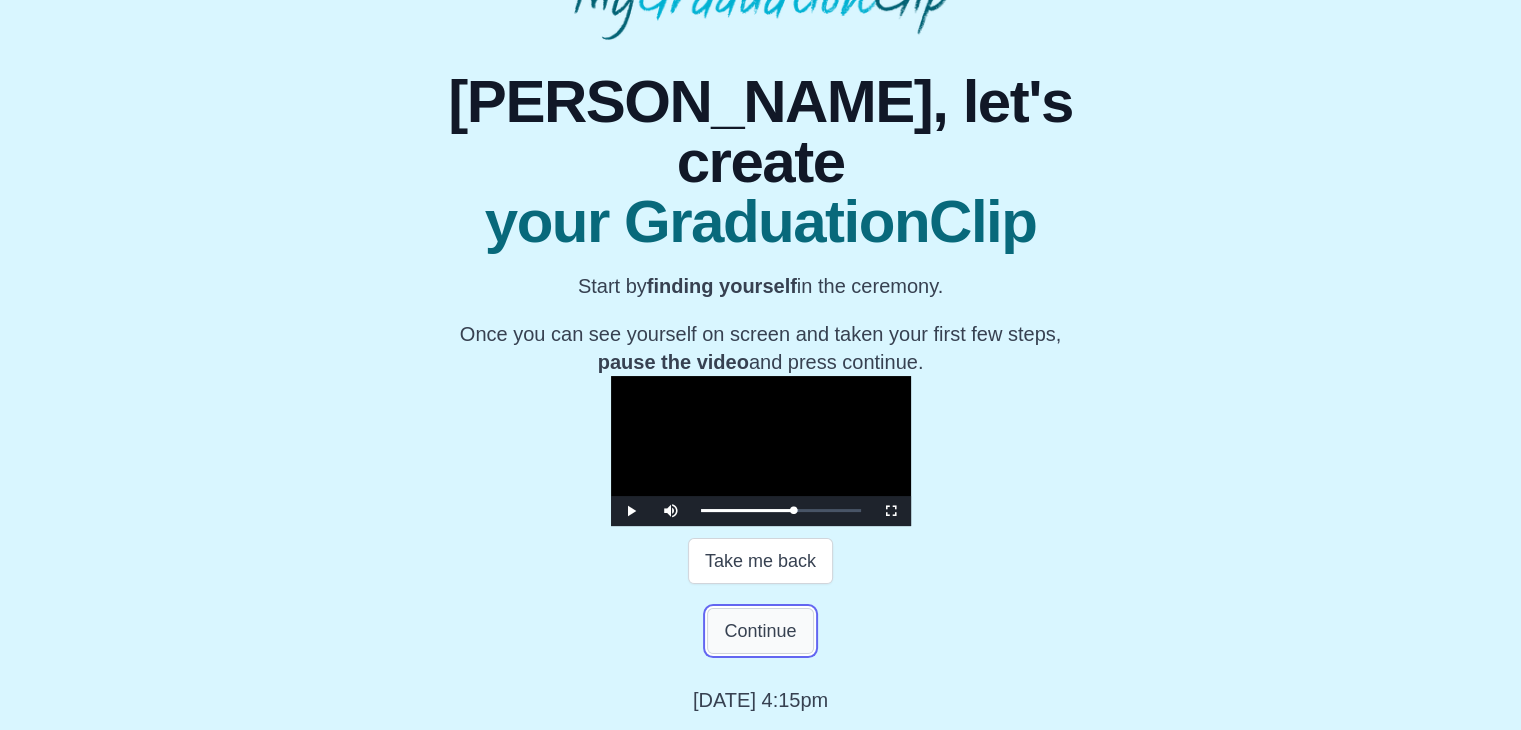 click on "Continue" at bounding box center [760, 631] 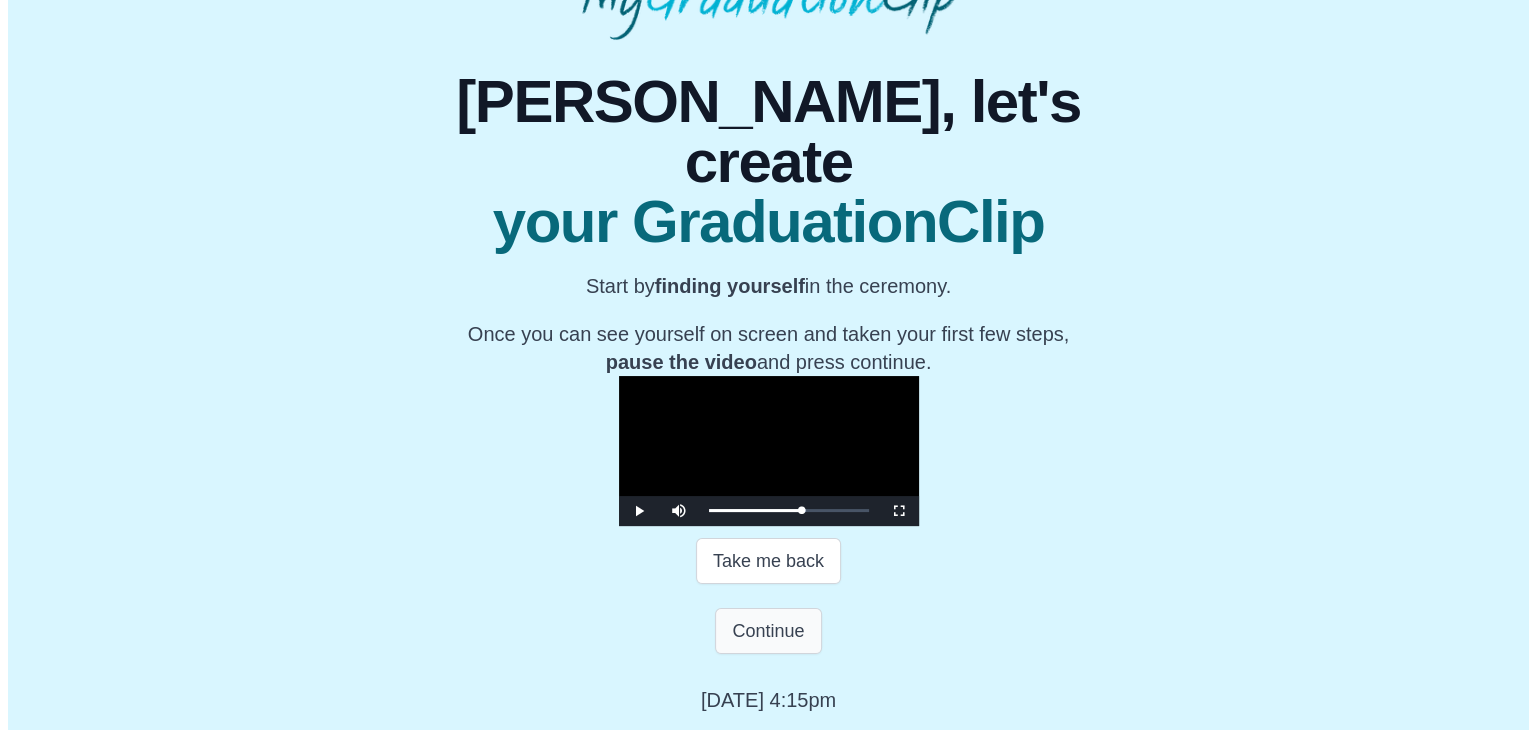 scroll, scrollTop: 0, scrollLeft: 0, axis: both 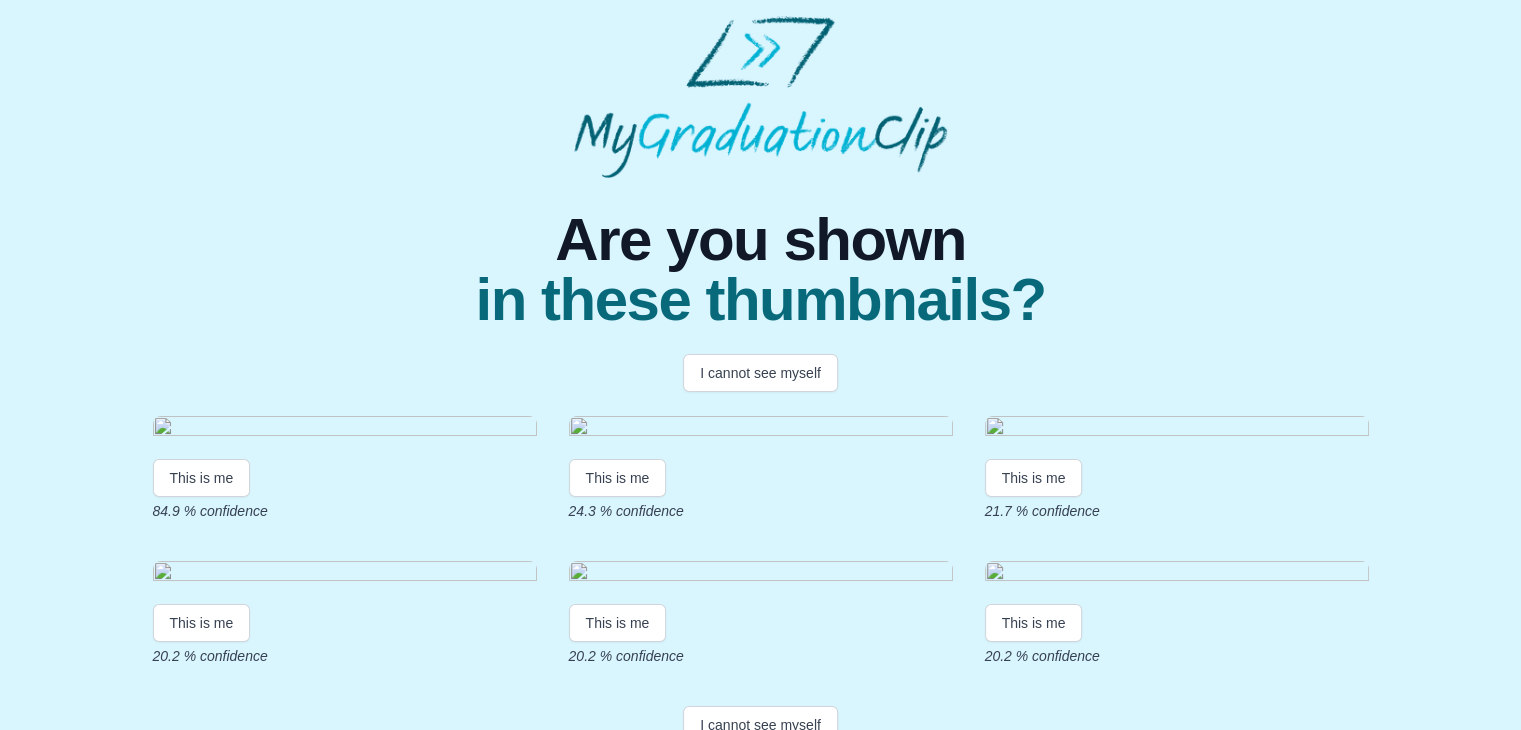 click at bounding box center [345, 429] 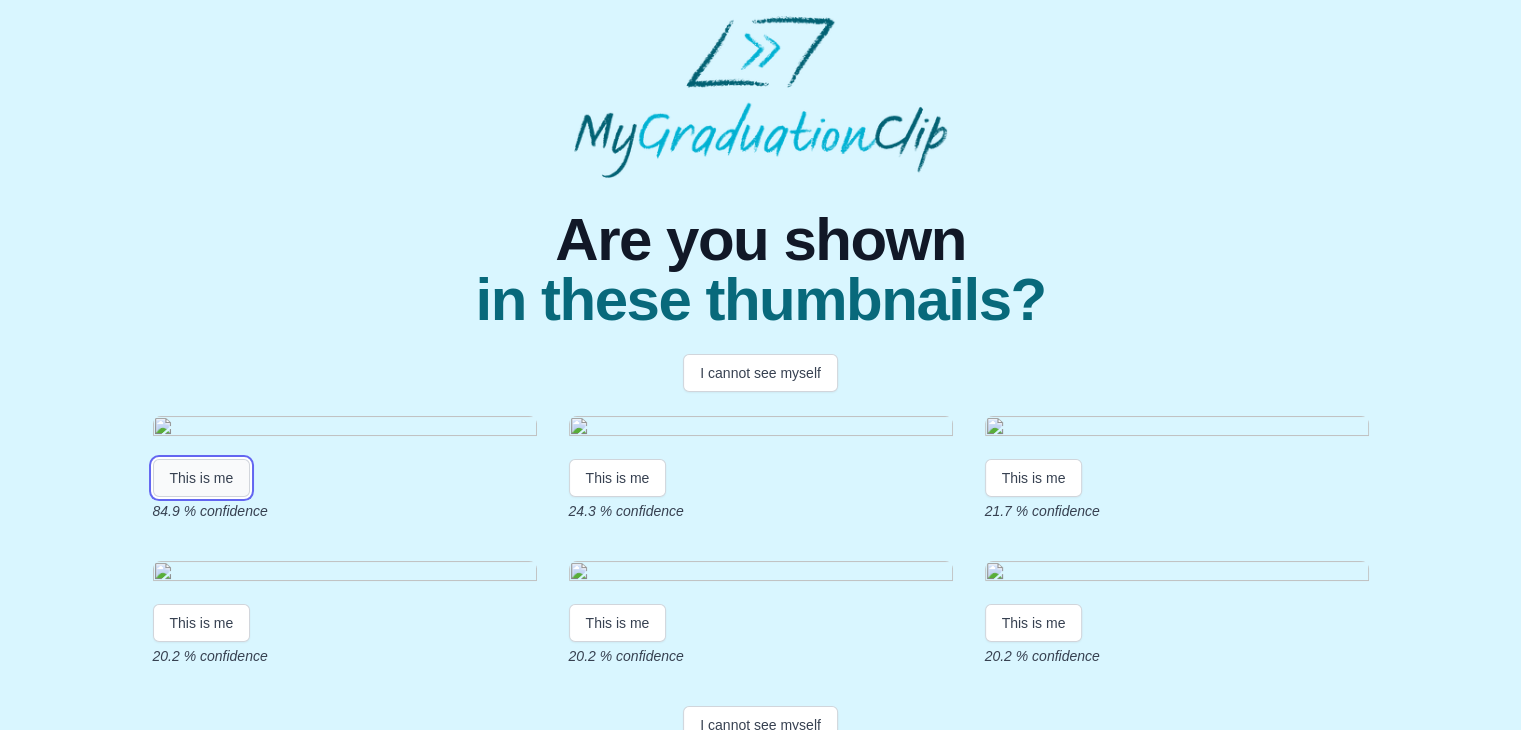 click on "This is me" at bounding box center [202, 478] 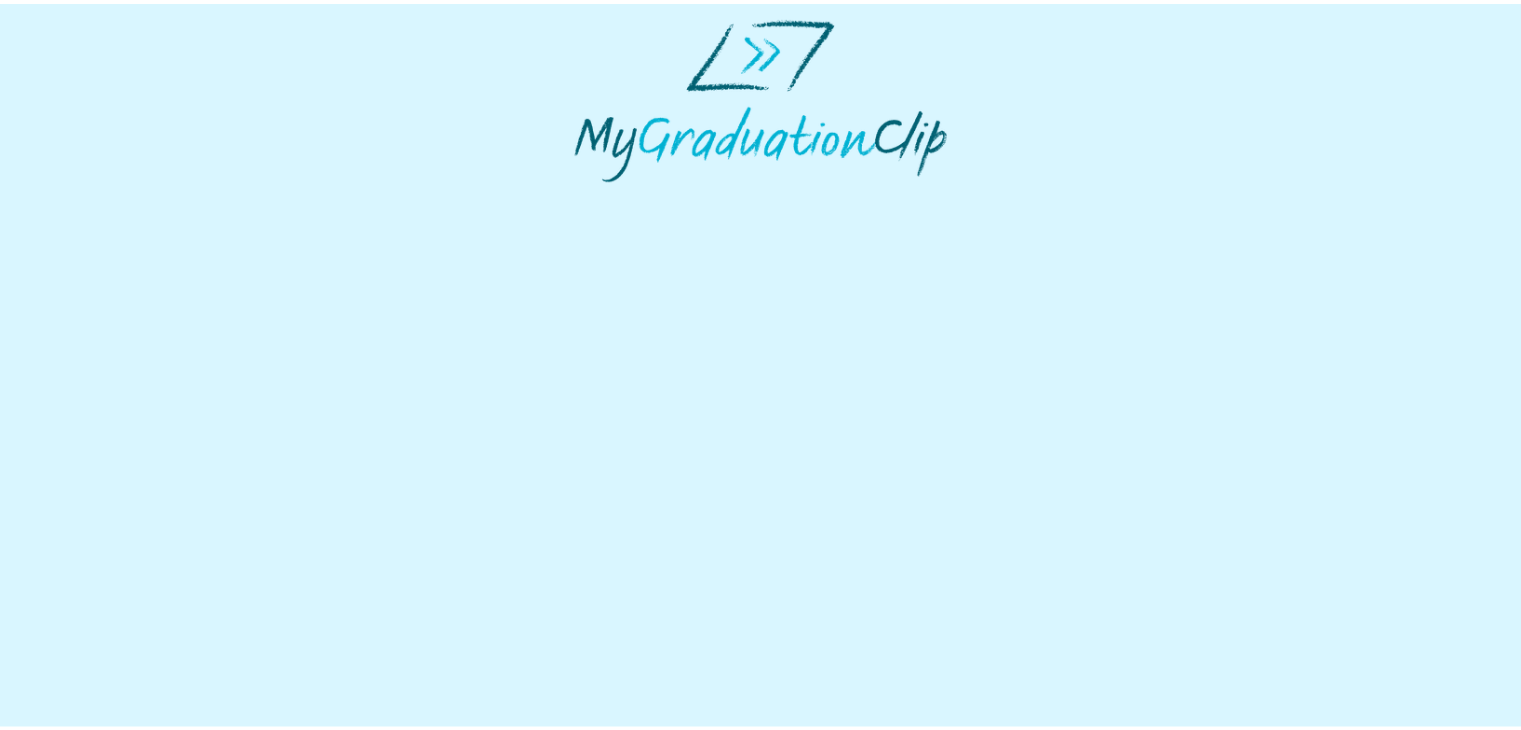 scroll, scrollTop: 0, scrollLeft: 0, axis: both 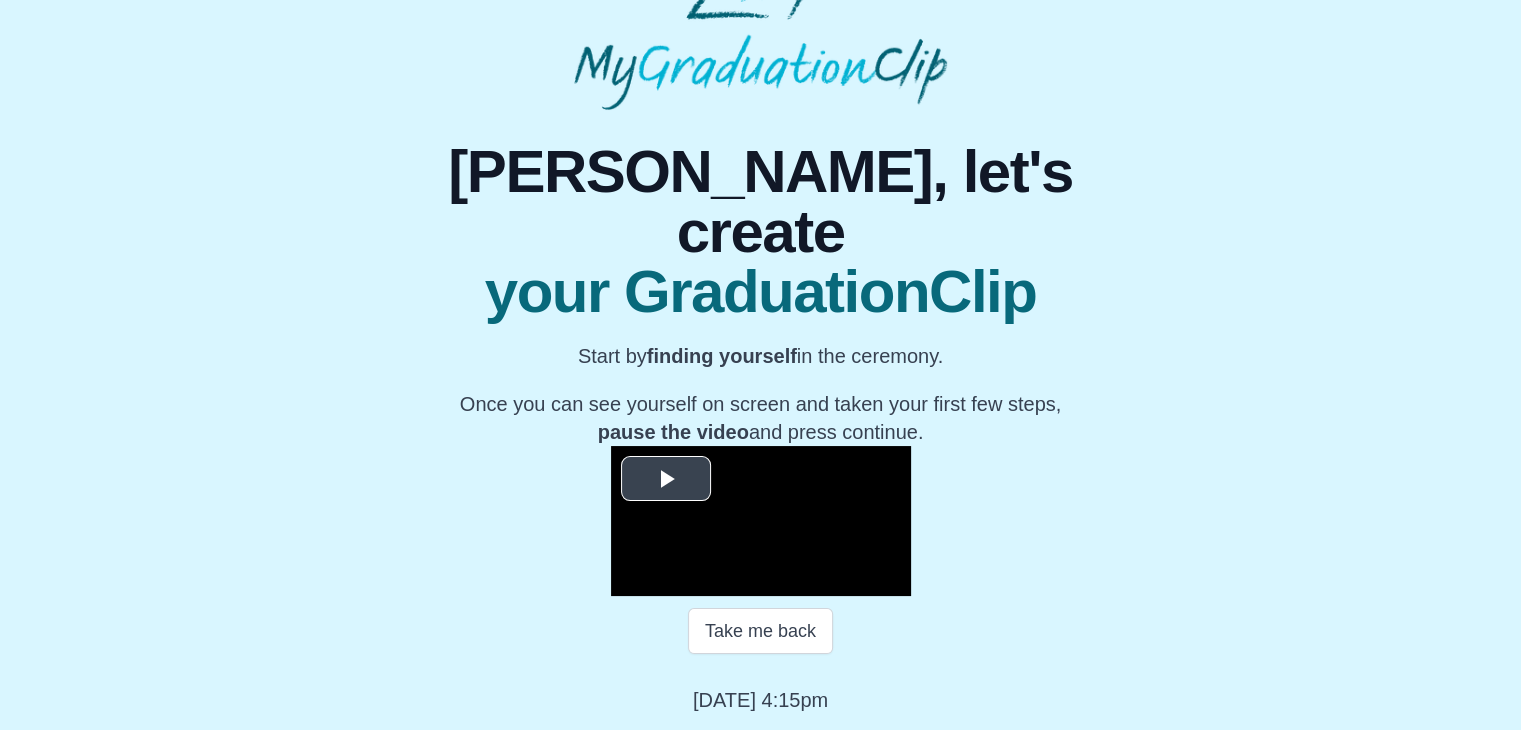click at bounding box center (666, 478) 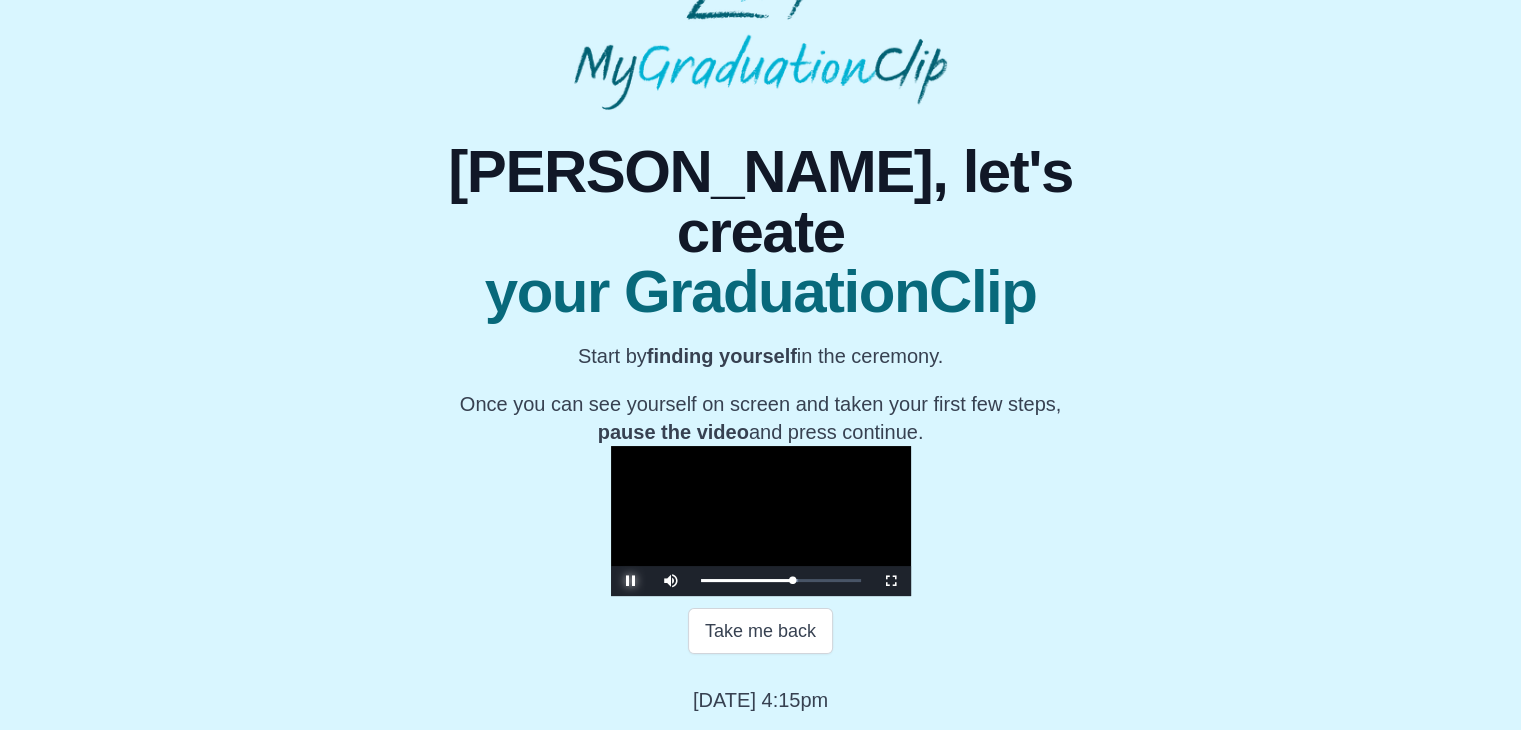click at bounding box center [631, 581] 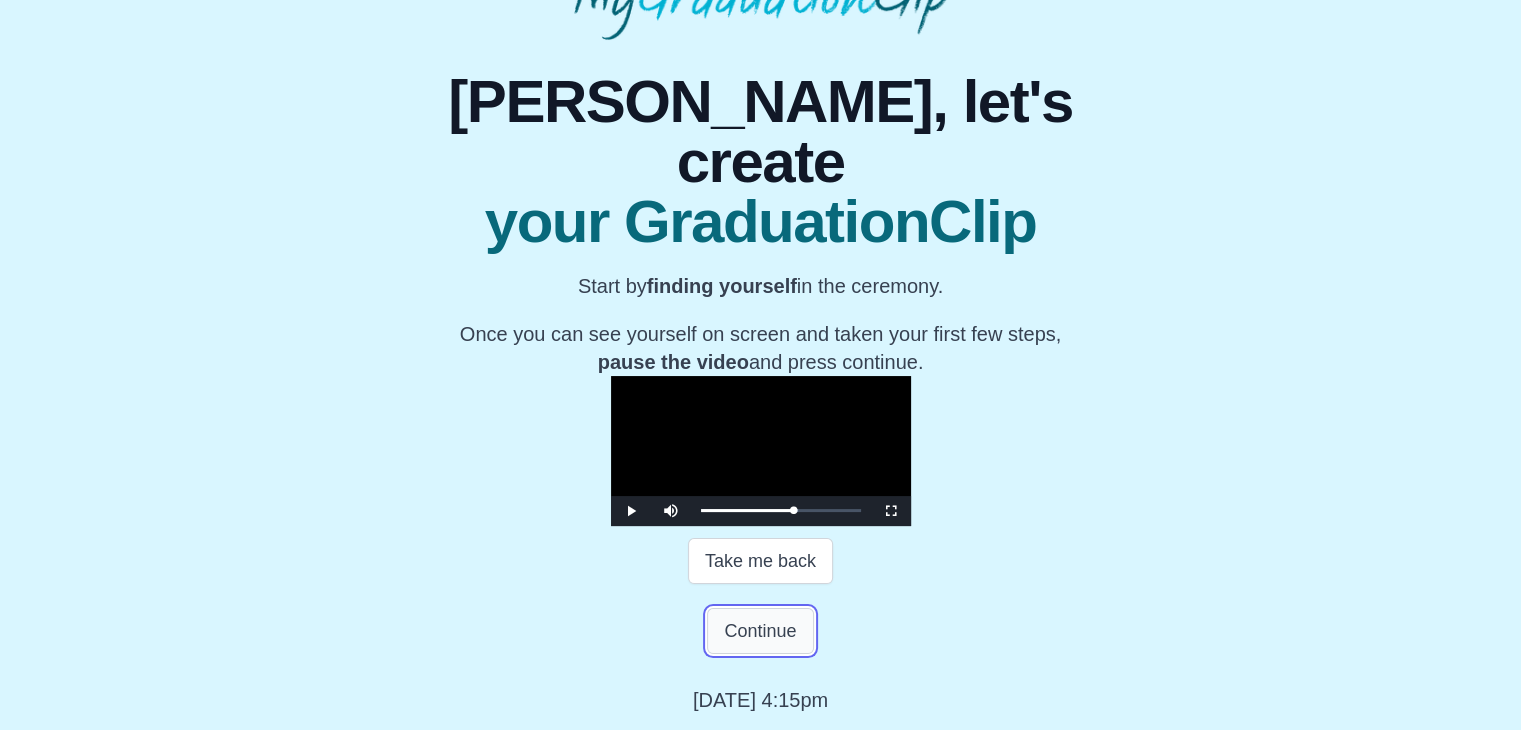 click on "Continue" at bounding box center (760, 631) 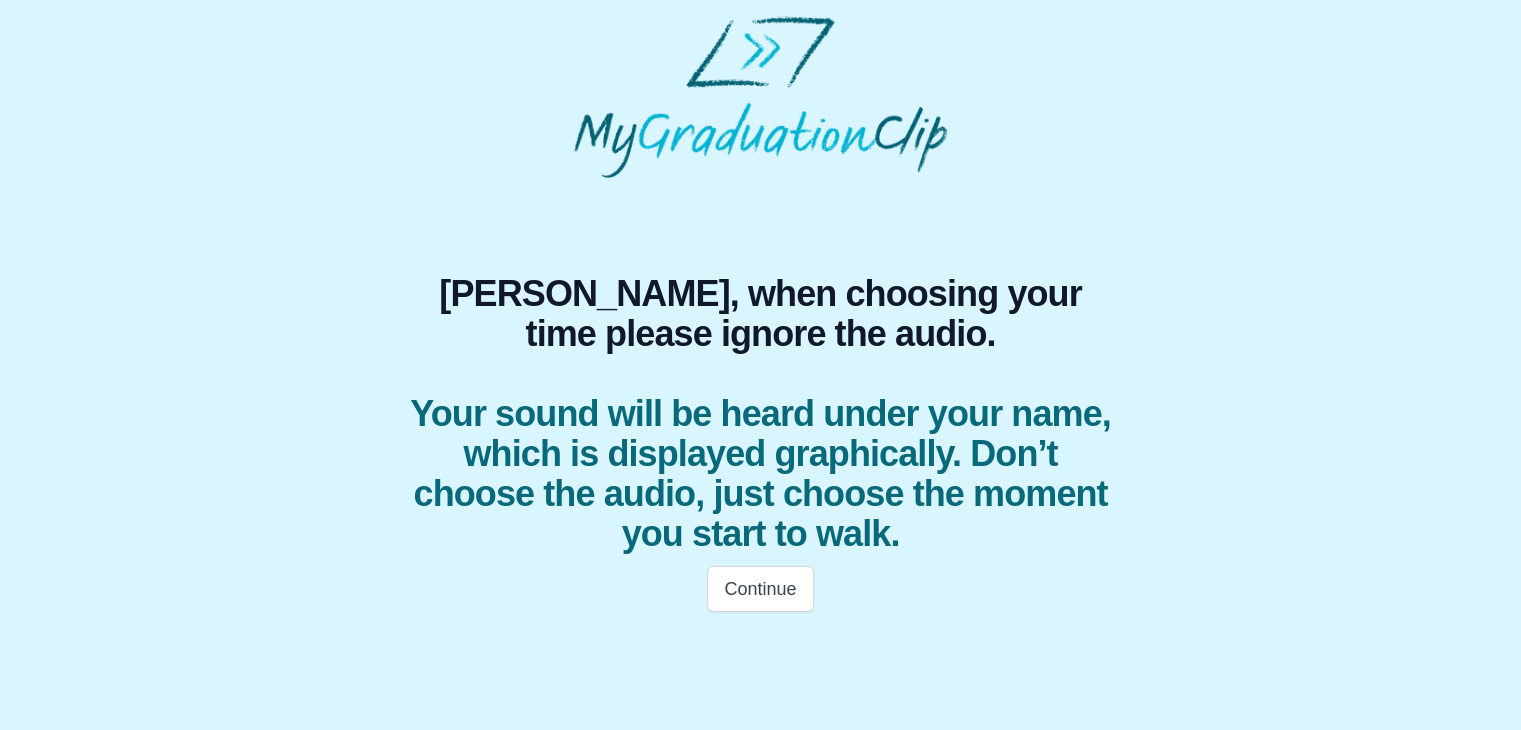 scroll, scrollTop: 0, scrollLeft: 0, axis: both 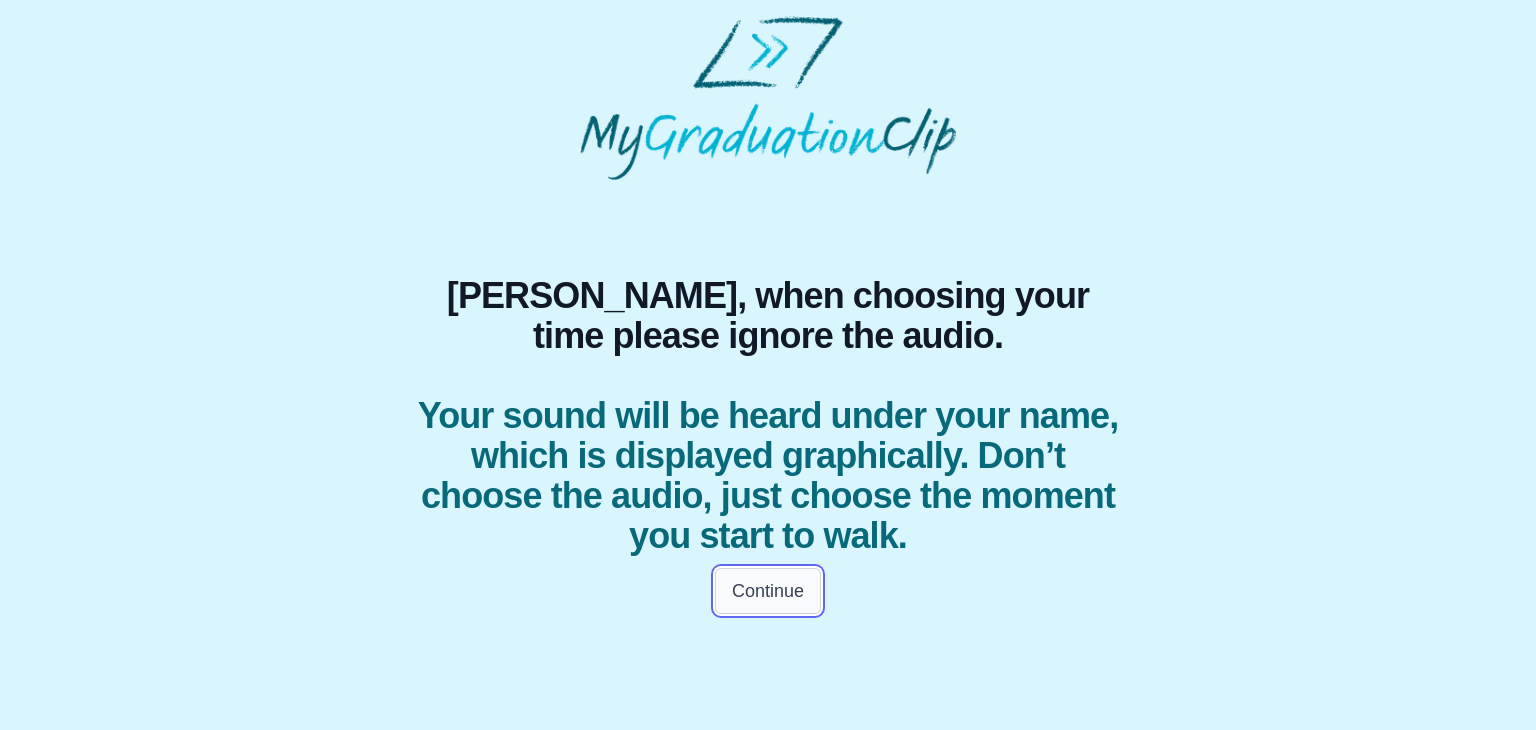 click on "Continue" at bounding box center (768, 591) 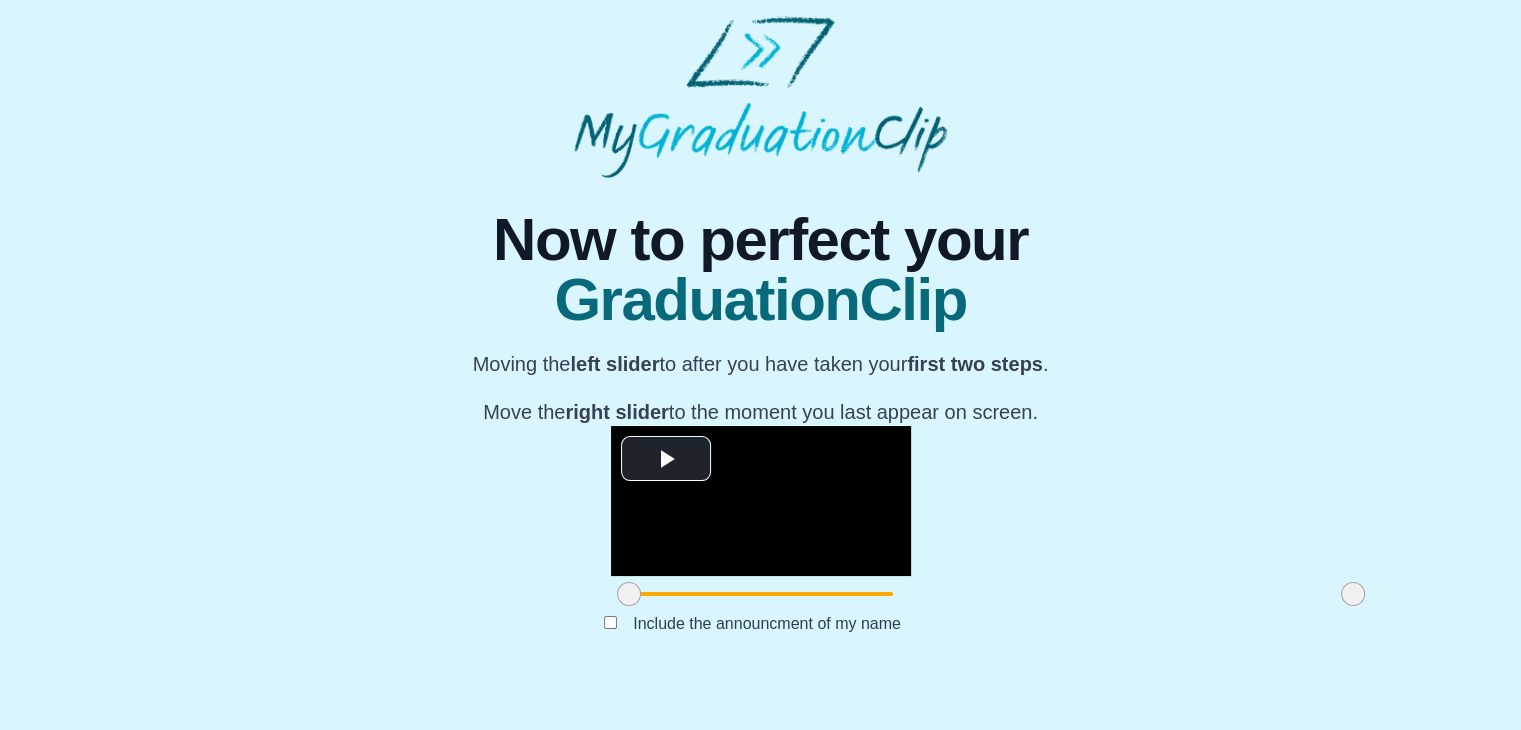 scroll, scrollTop: 228, scrollLeft: 0, axis: vertical 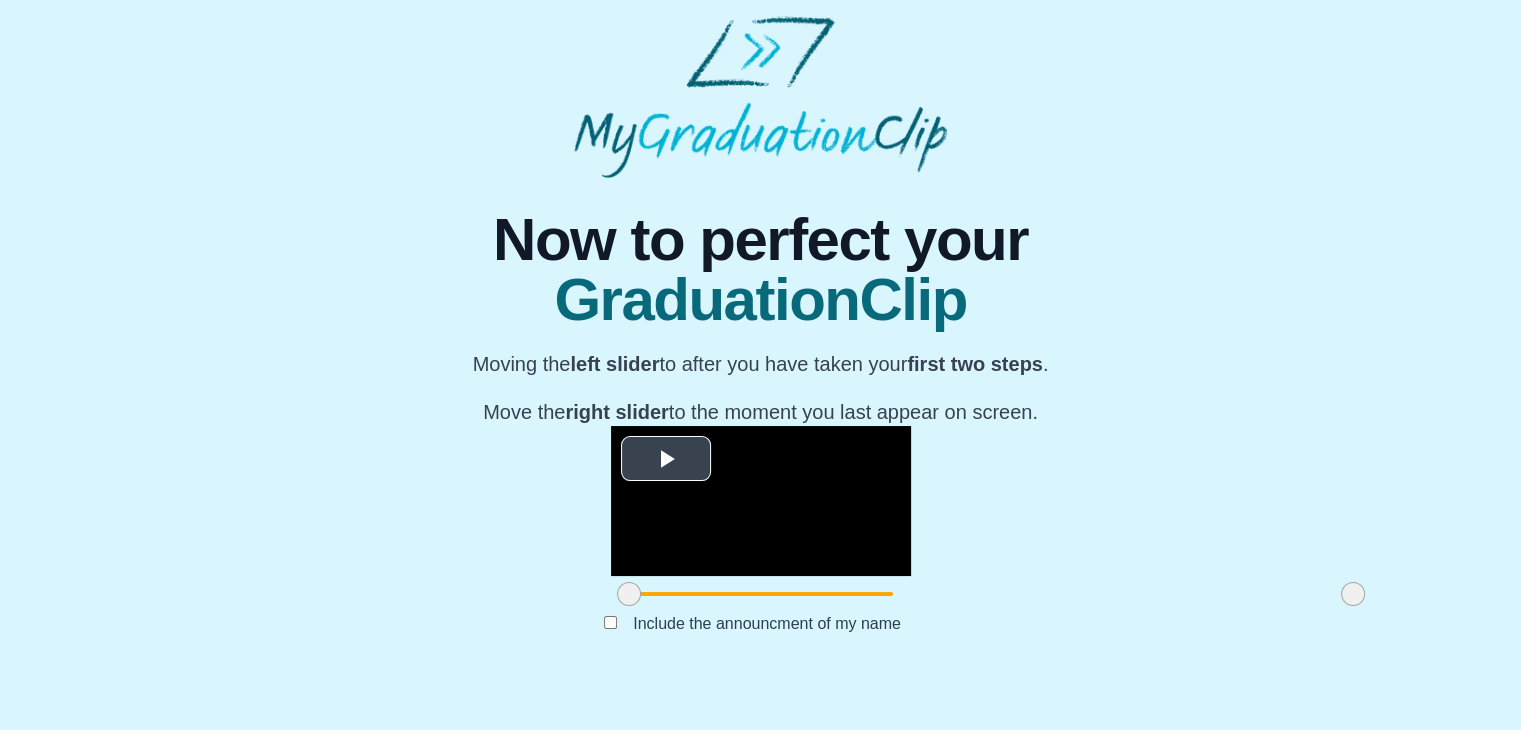 click at bounding box center [666, 458] 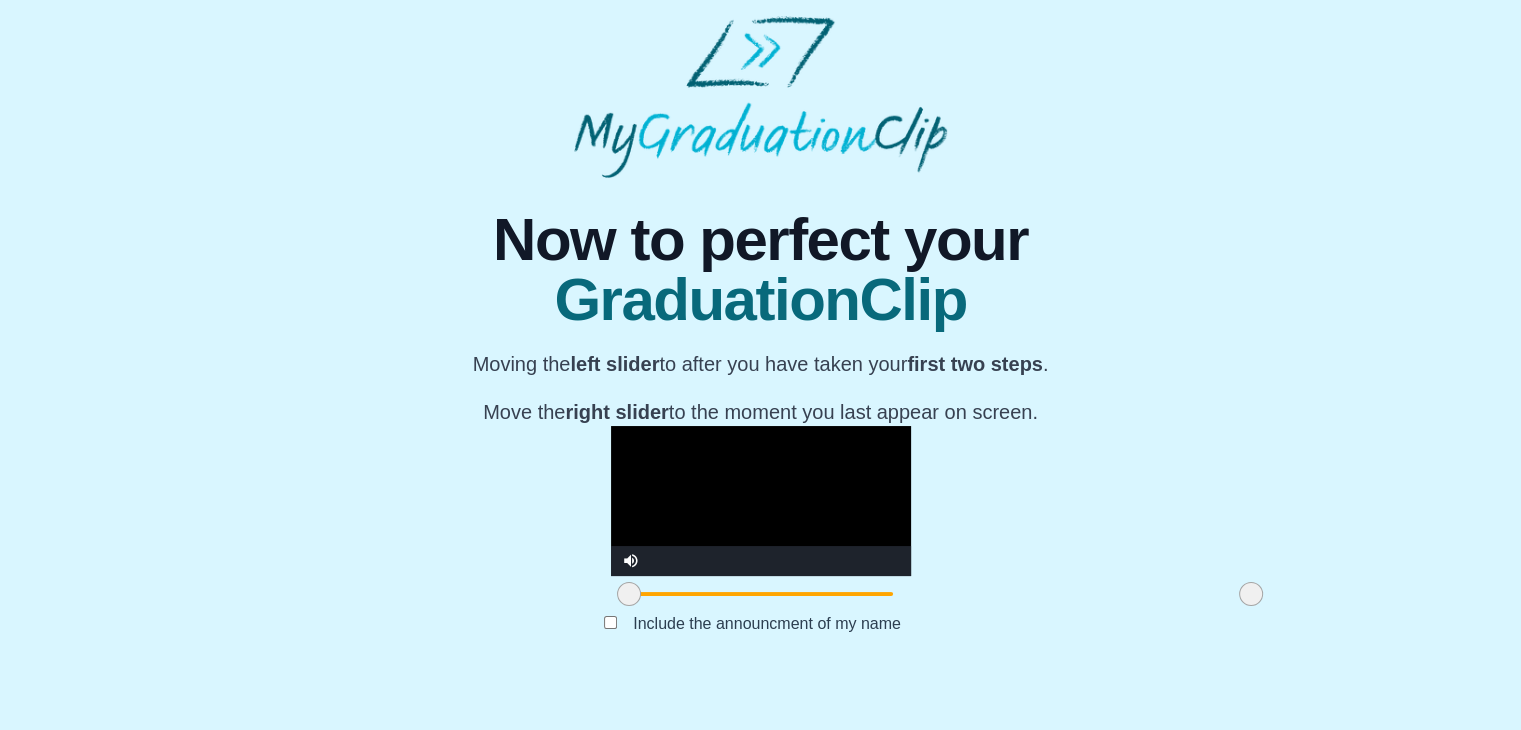 drag, startPoint x: 1116, startPoint y: 641, endPoint x: 1014, endPoint y: 649, distance: 102.31325 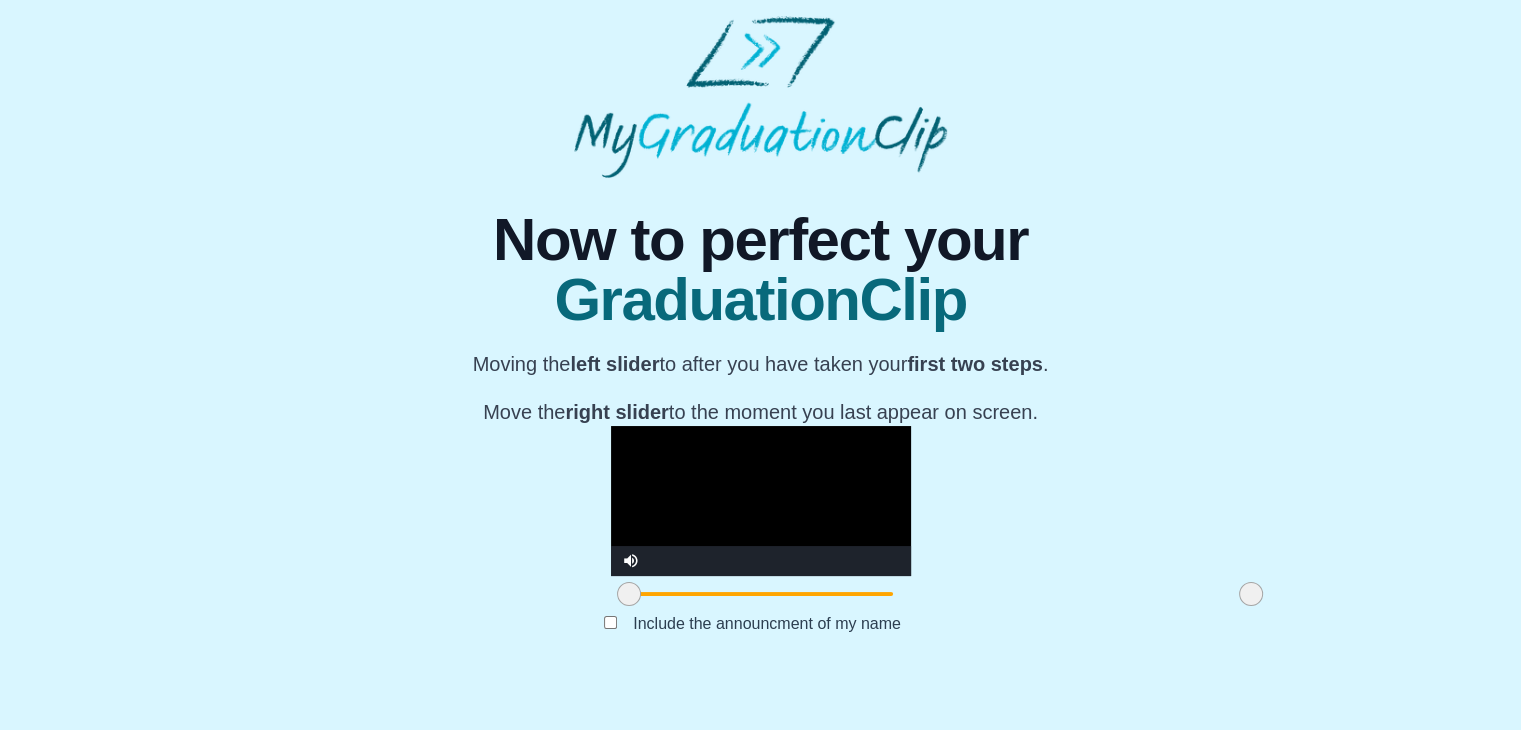 scroll, scrollTop: 238, scrollLeft: 0, axis: vertical 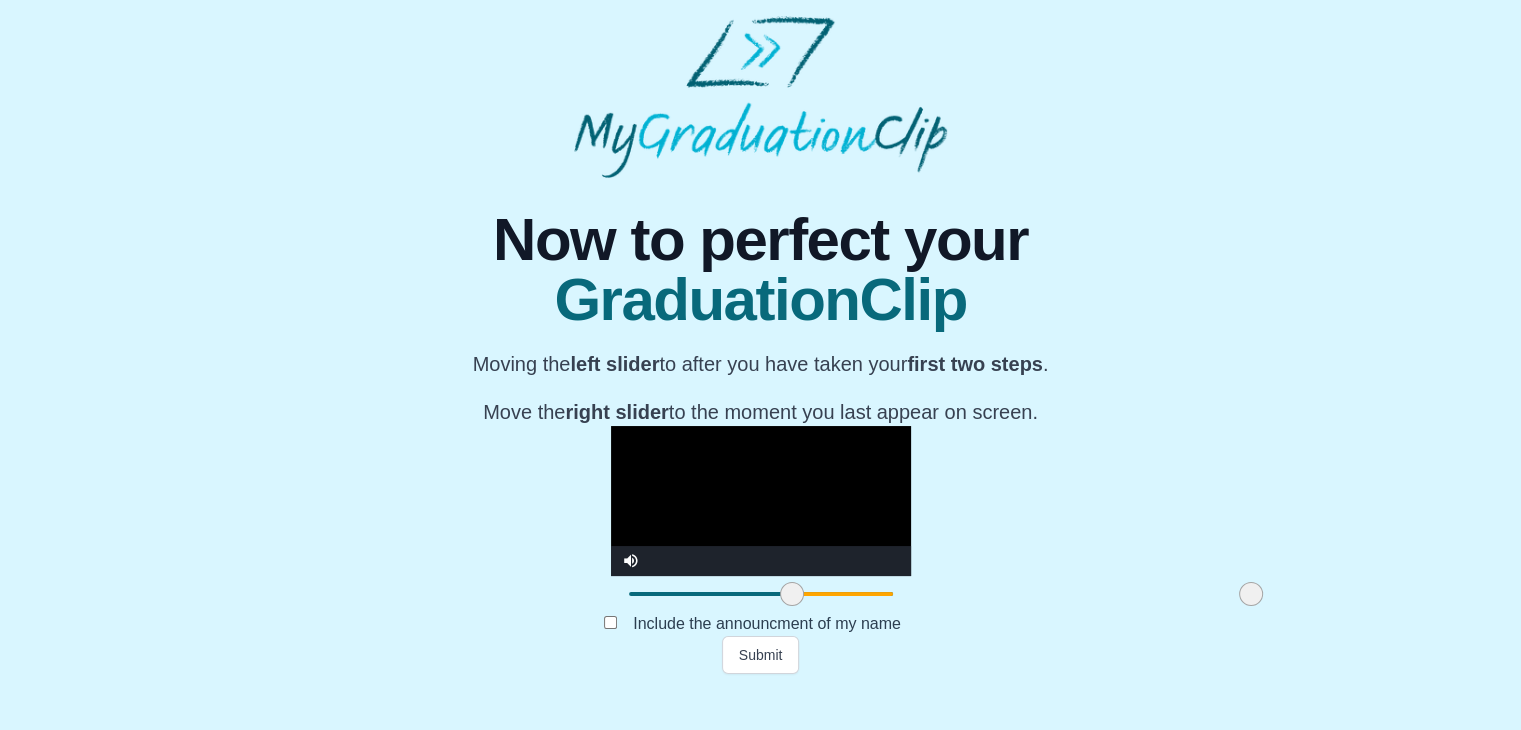 drag, startPoint x: 399, startPoint y: 630, endPoint x: 560, endPoint y: 666, distance: 164.97575 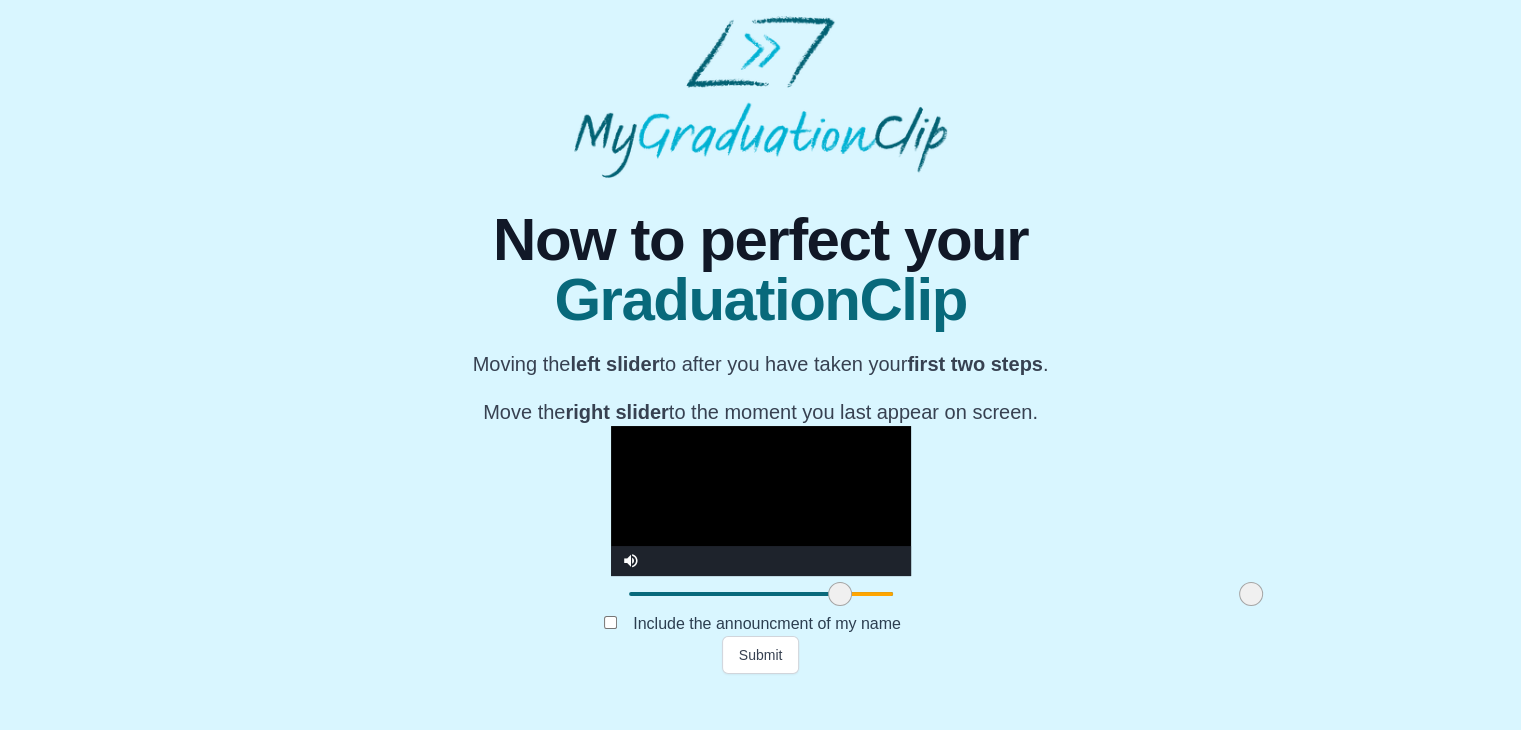 drag, startPoint x: 562, startPoint y: 633, endPoint x: 612, endPoint y: 654, distance: 54.230988 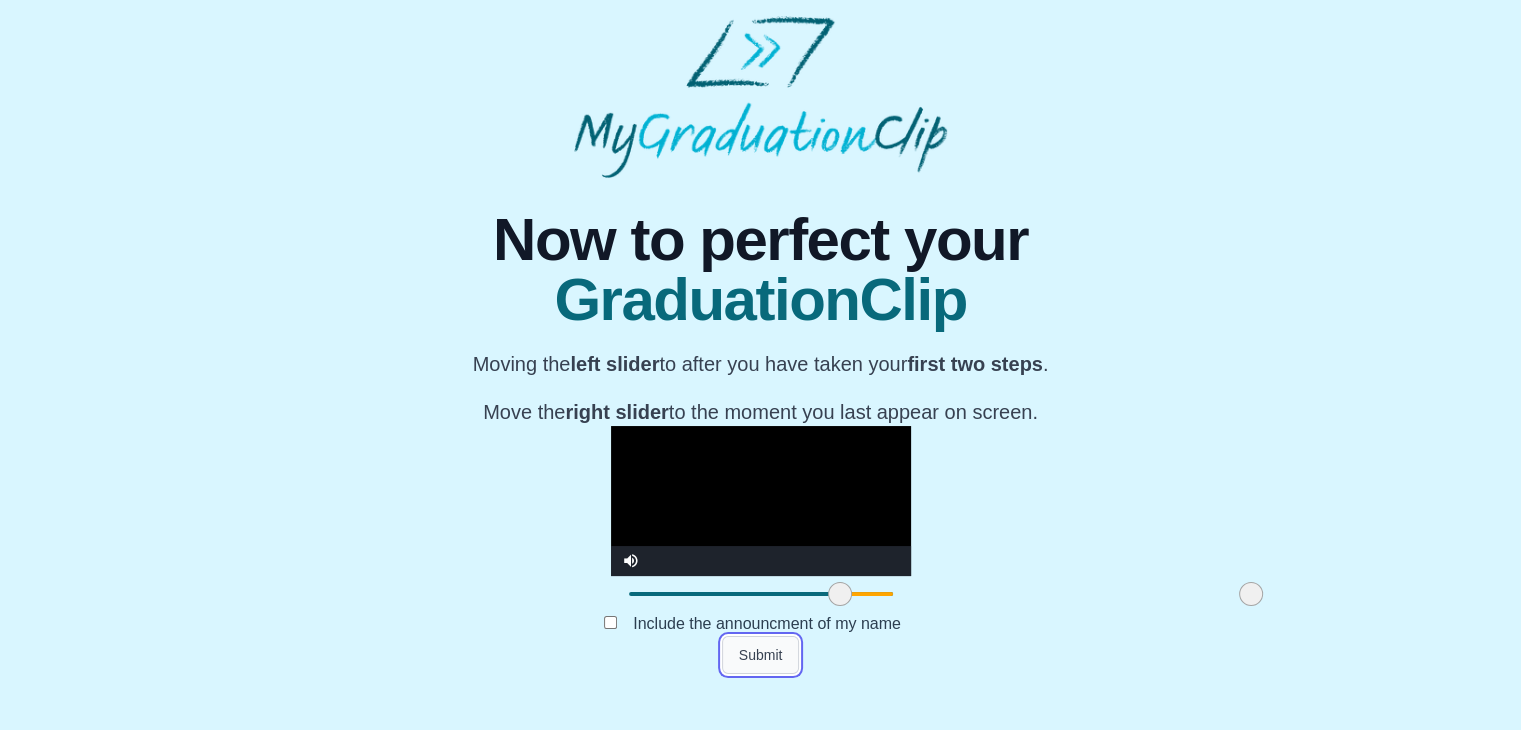 click on "Submit" at bounding box center [761, 655] 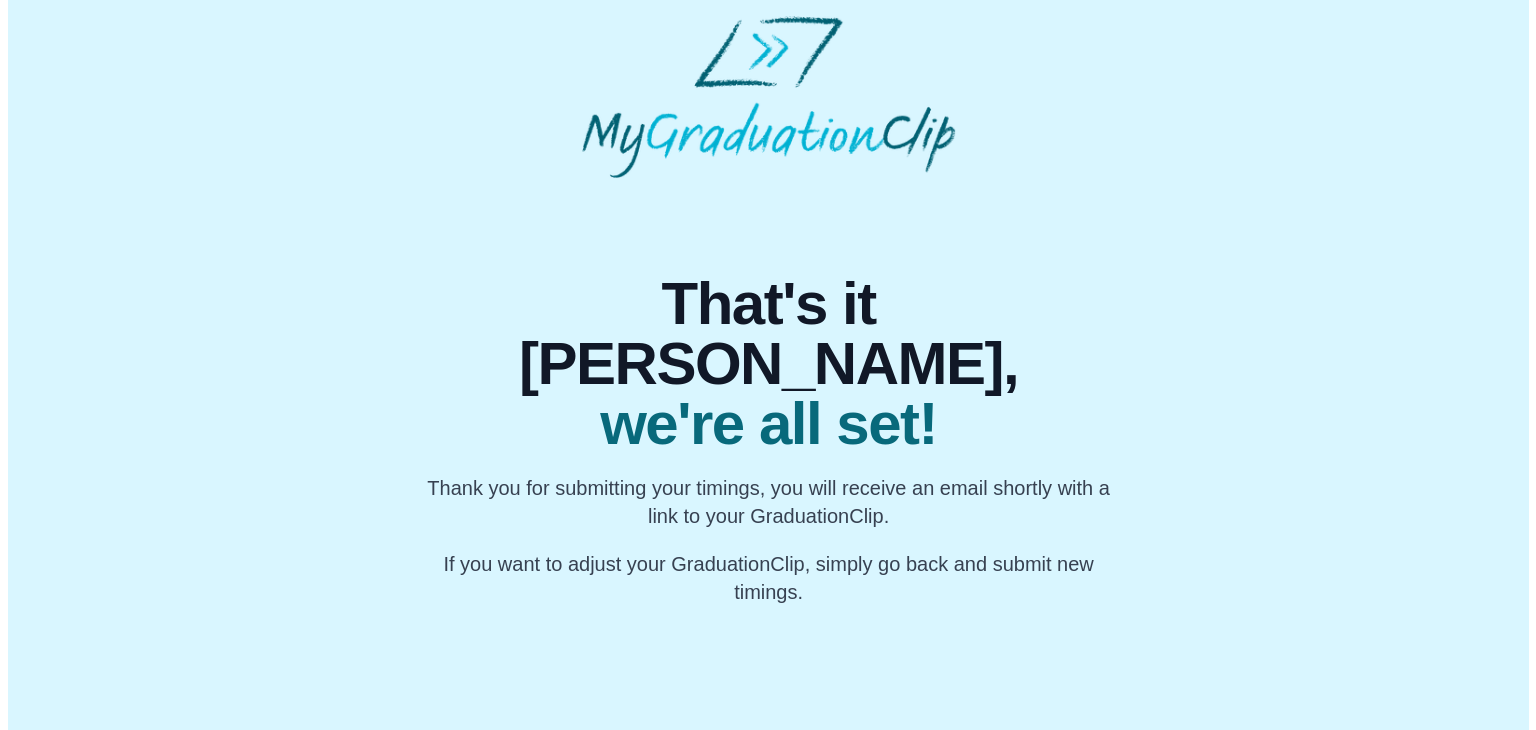 scroll, scrollTop: 0, scrollLeft: 0, axis: both 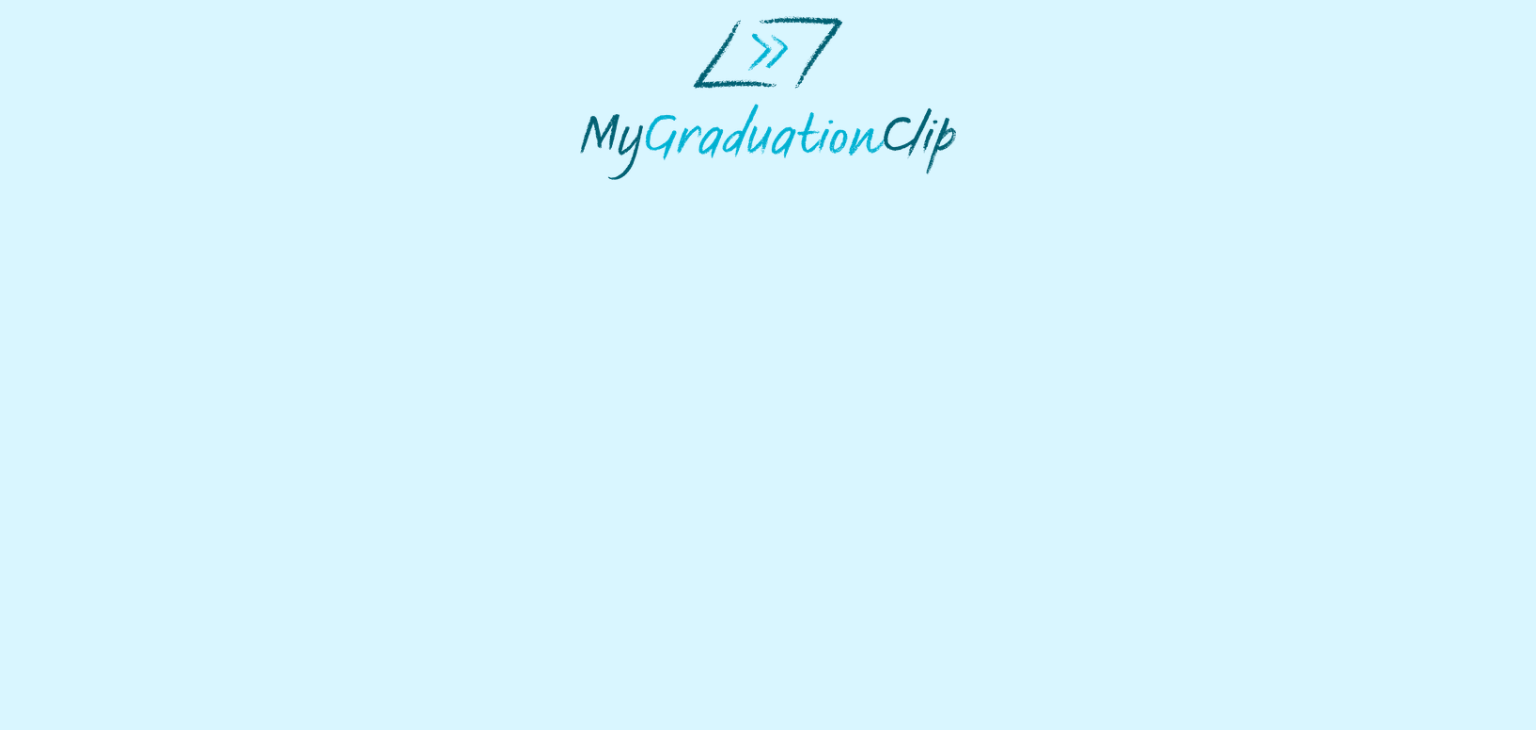 select on "**********" 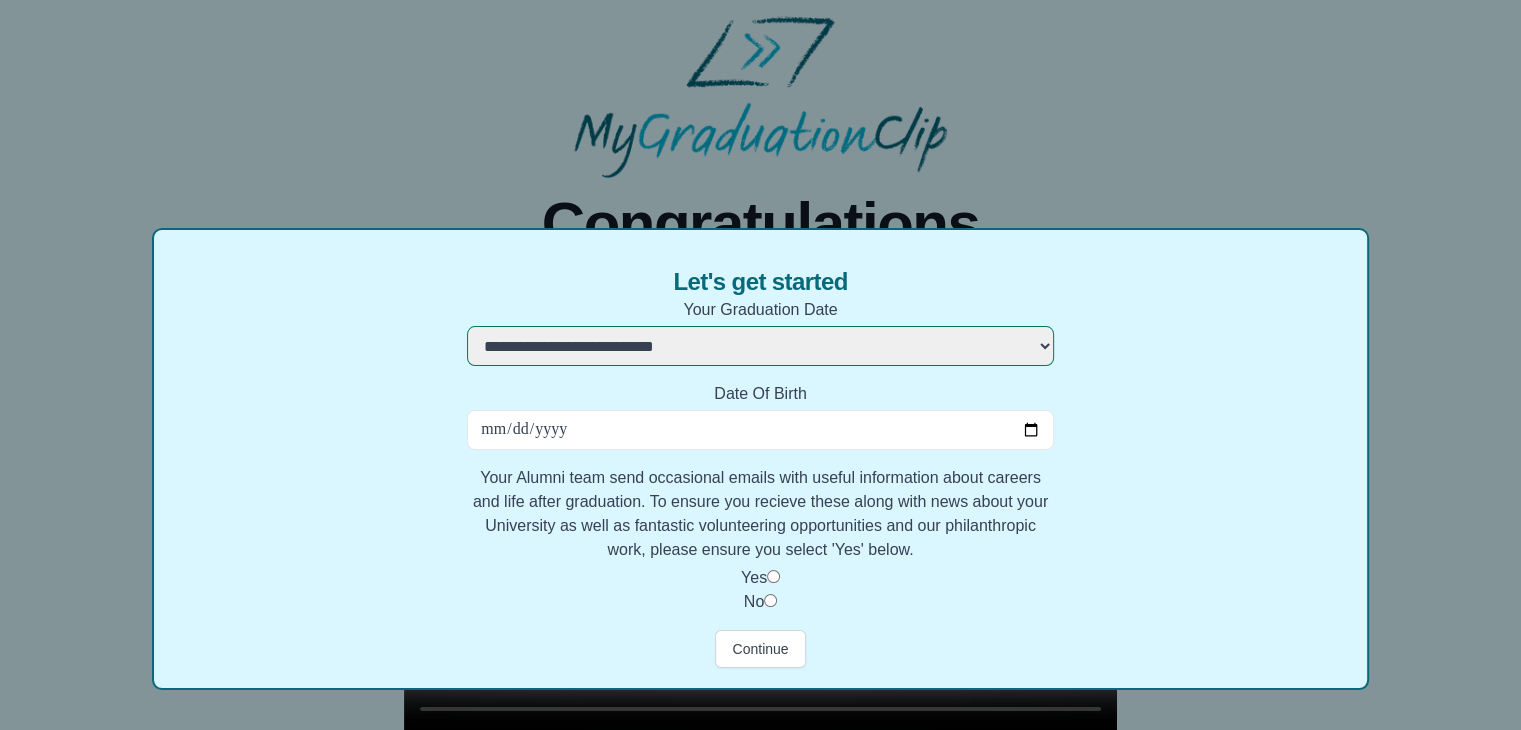 click on "Date Of Birth" at bounding box center [760, 430] 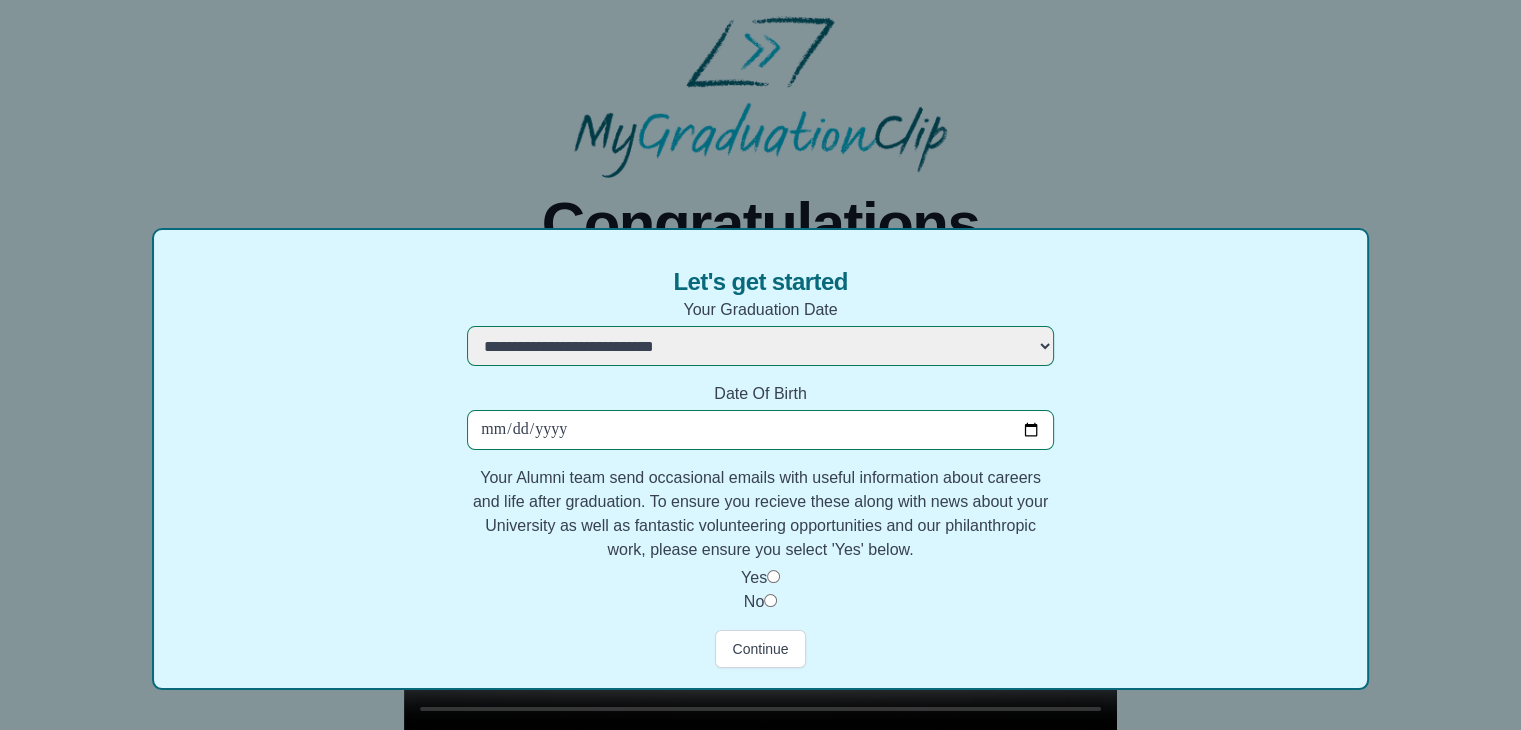type on "**********" 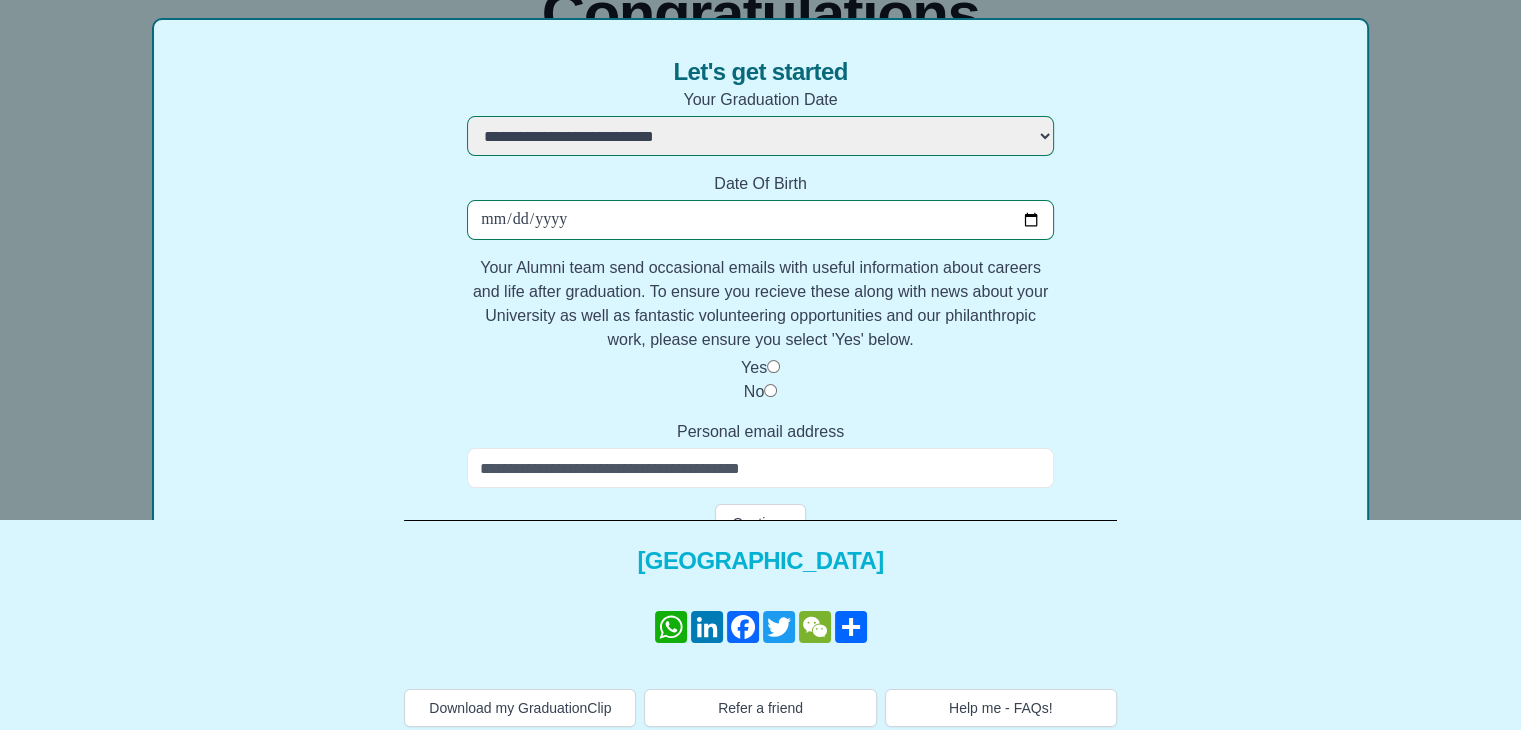 scroll, scrollTop: 219, scrollLeft: 0, axis: vertical 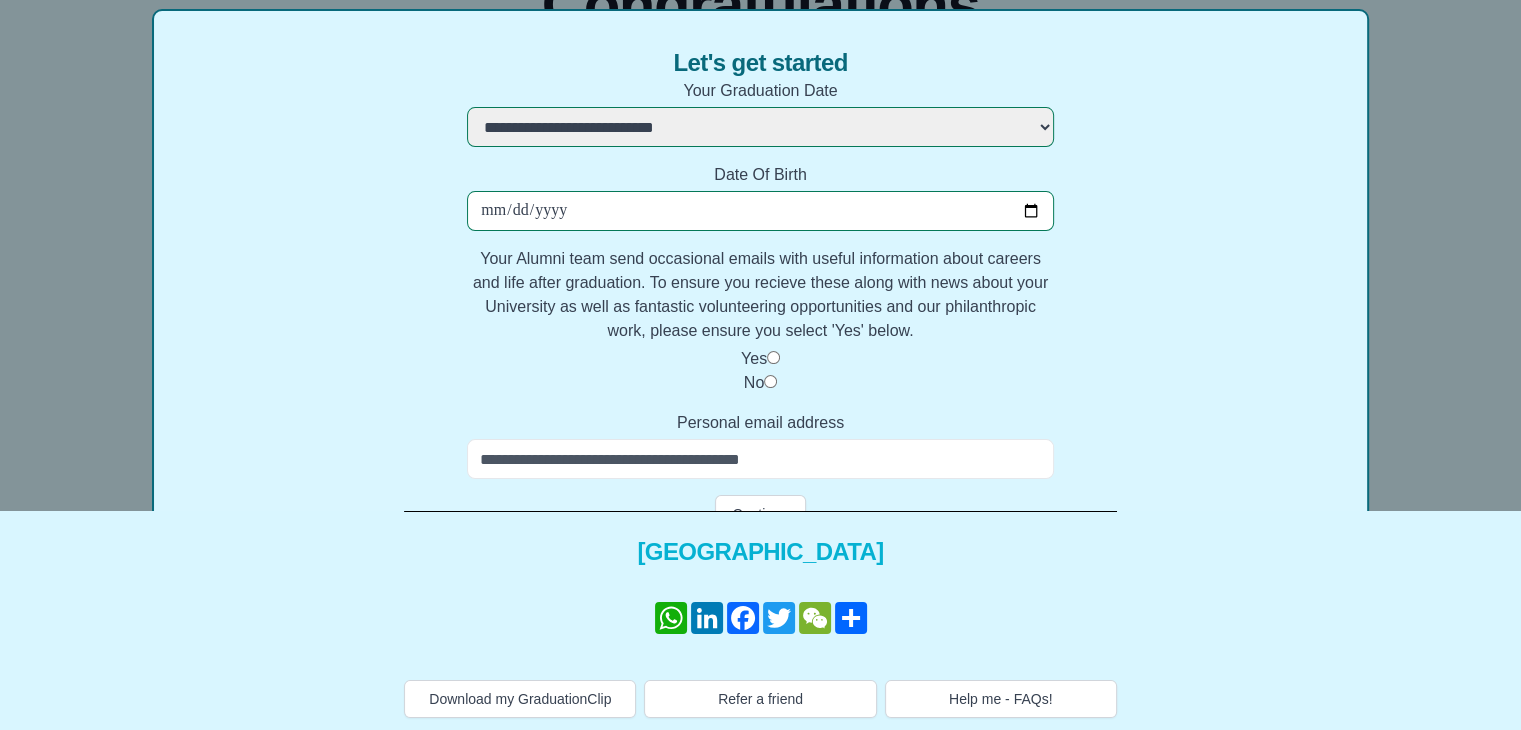 click on "Personal email address" at bounding box center [760, 459] 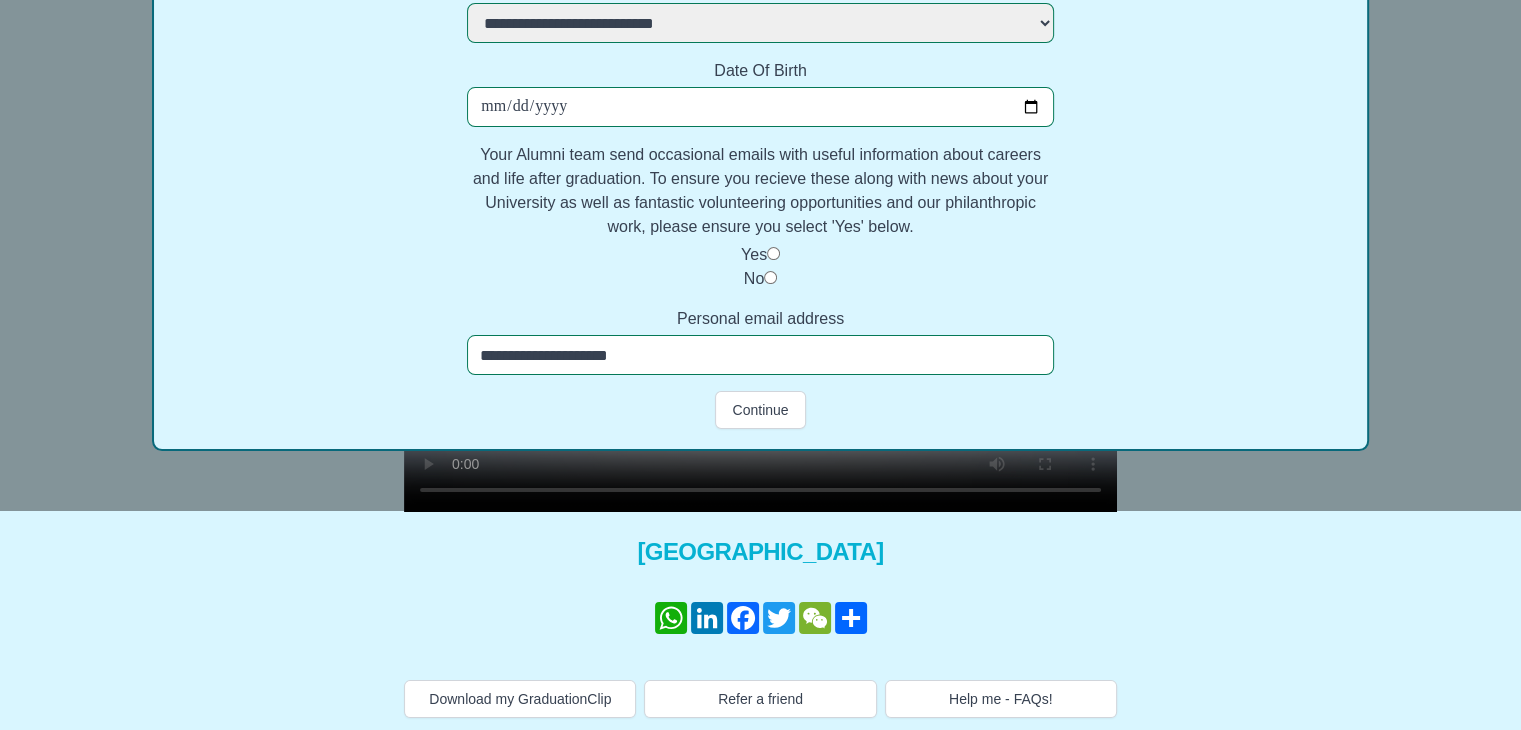 scroll, scrollTop: 108, scrollLeft: 0, axis: vertical 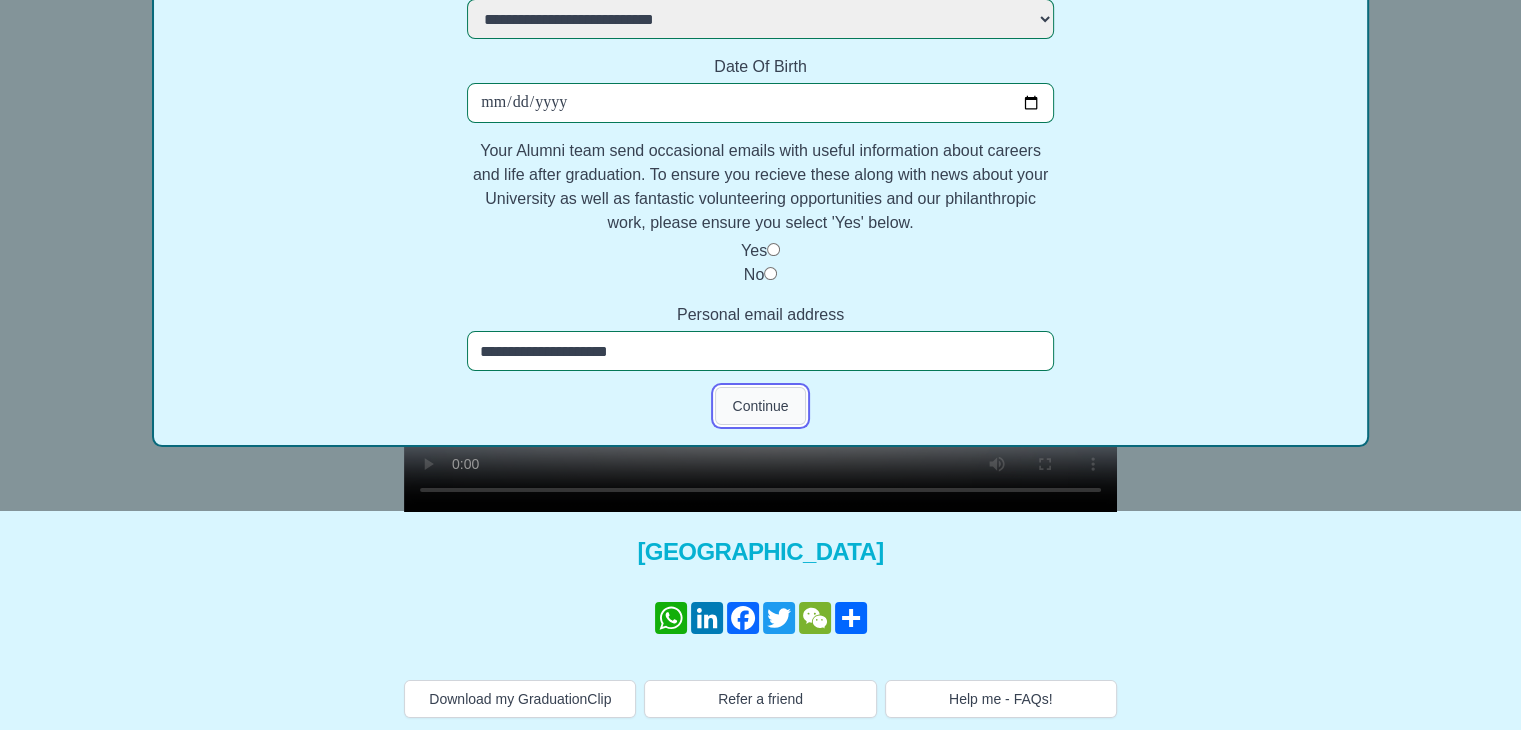 click on "Continue" at bounding box center [760, 406] 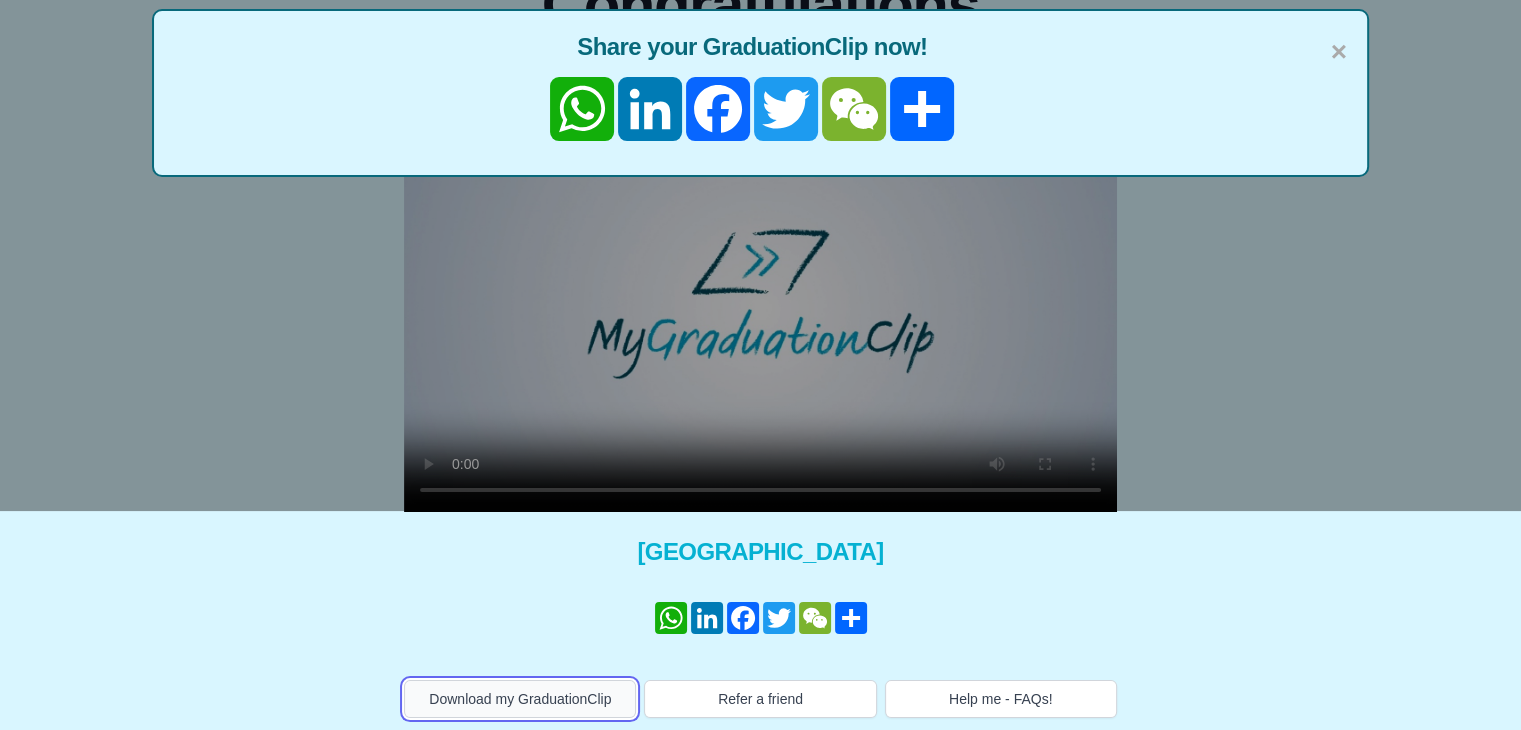 click on "Download my GraduationClip" at bounding box center [520, 699] 